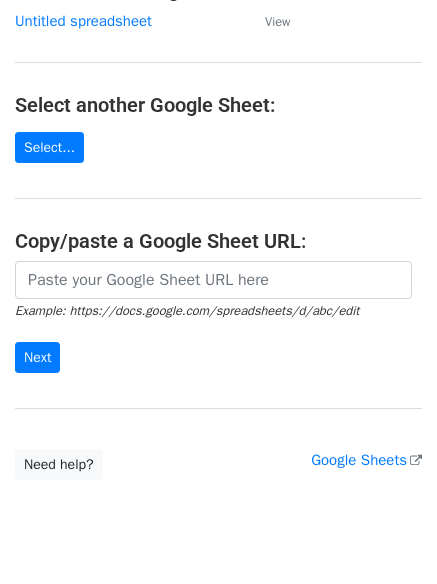 scroll, scrollTop: 200, scrollLeft: 0, axis: vertical 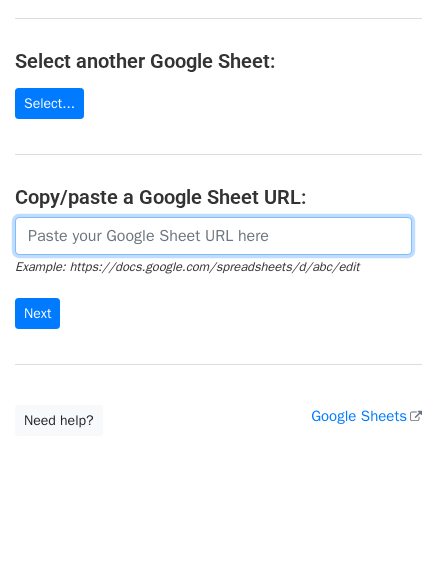 click at bounding box center (213, 236) 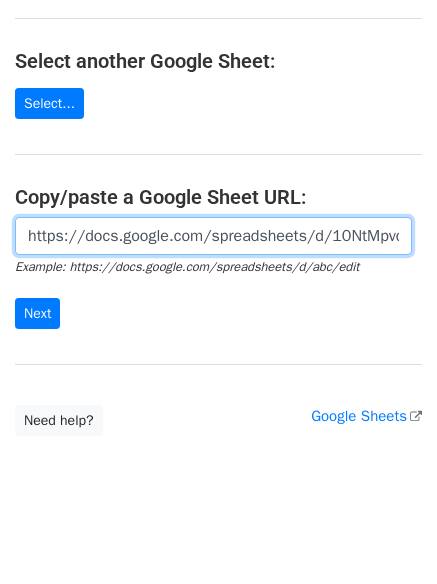scroll, scrollTop: 0, scrollLeft: 442, axis: horizontal 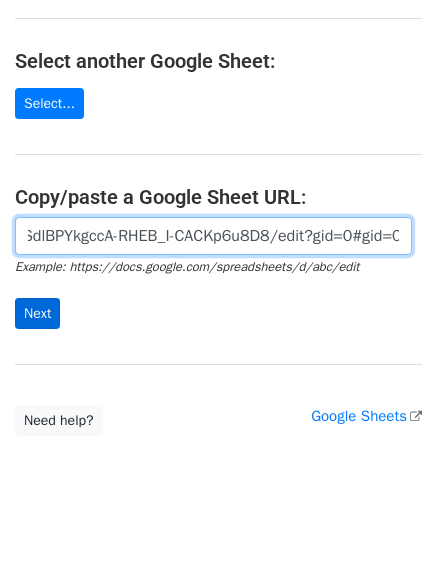 type on "https://docs.google.com/spreadsheets/d/10NtMpvdTVXdL4qSdlBPYkgccA-RHEB_I-CACKp6u8D8/edit?gid=0#gid=0" 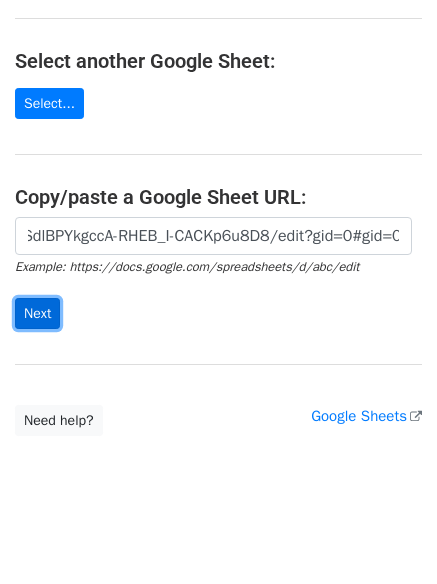 scroll, scrollTop: 0, scrollLeft: 0, axis: both 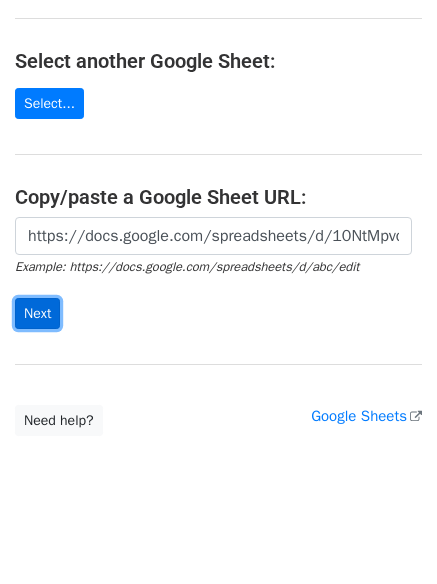 click on "Next" at bounding box center [37, 313] 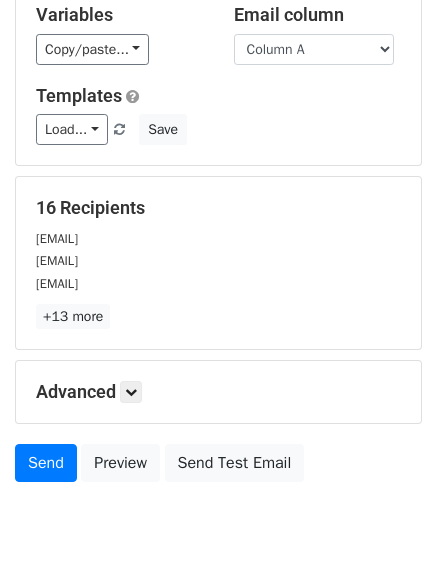 scroll, scrollTop: 272, scrollLeft: 0, axis: vertical 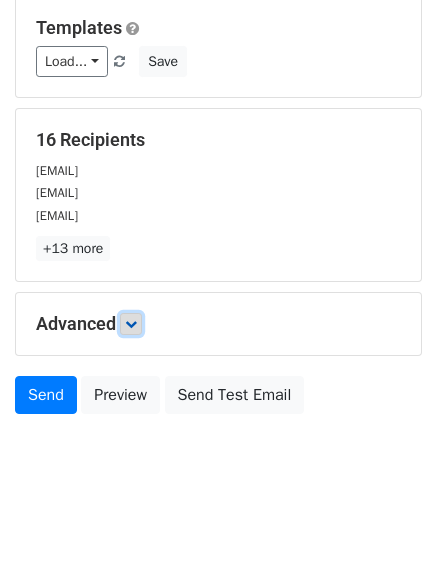 click at bounding box center (131, 324) 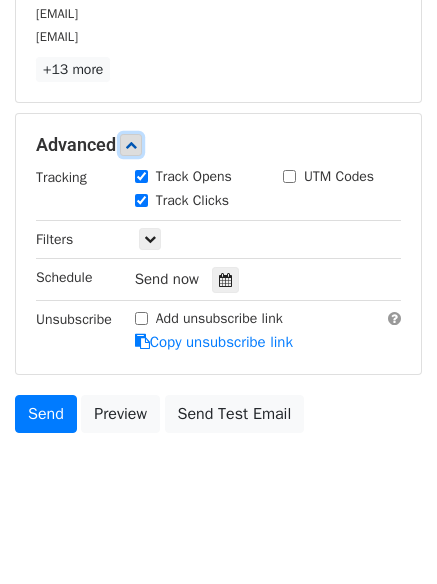 scroll, scrollTop: 468, scrollLeft: 0, axis: vertical 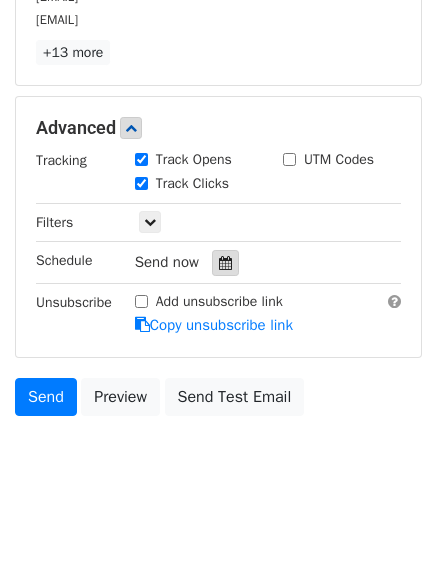 click at bounding box center (225, 263) 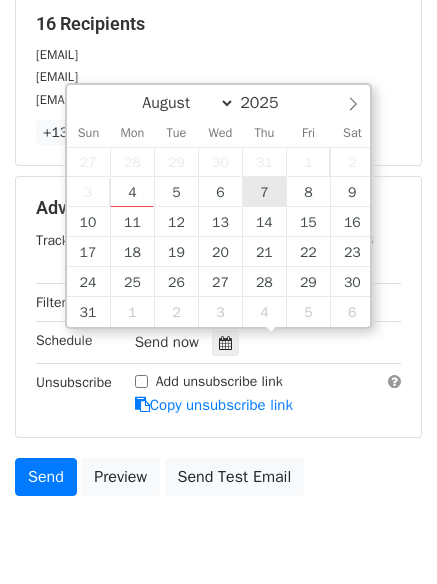 scroll, scrollTop: 268, scrollLeft: 0, axis: vertical 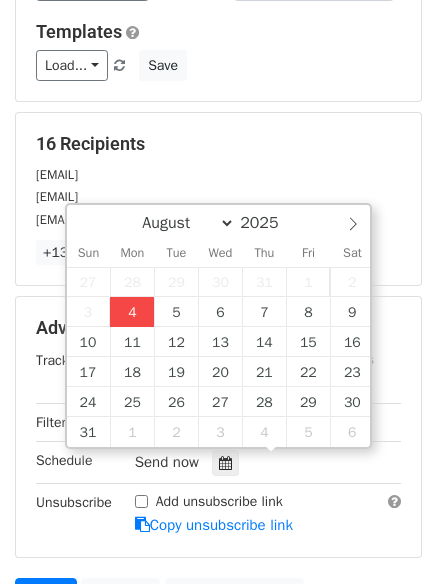 type on "2025-08-04 17:25" 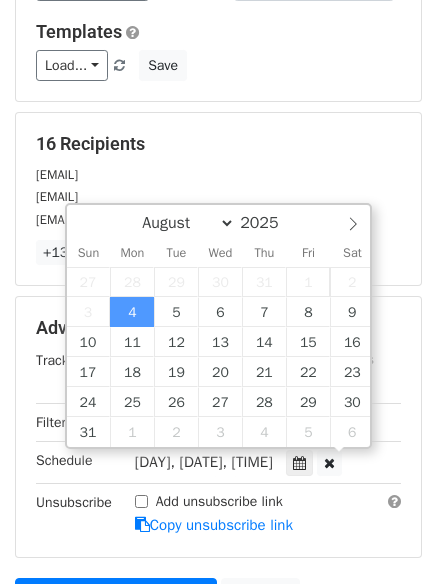 scroll, scrollTop: 1, scrollLeft: 0, axis: vertical 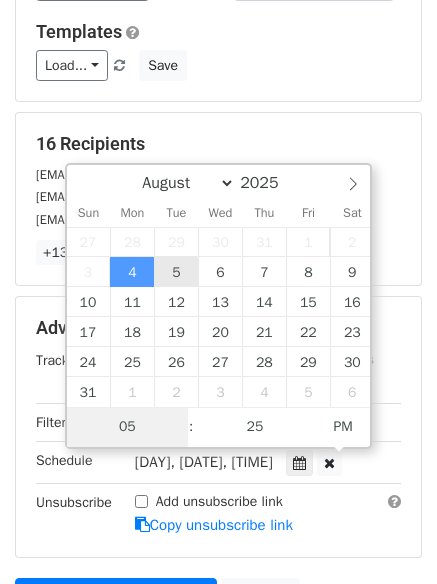 type on "2025-08-05 17:25" 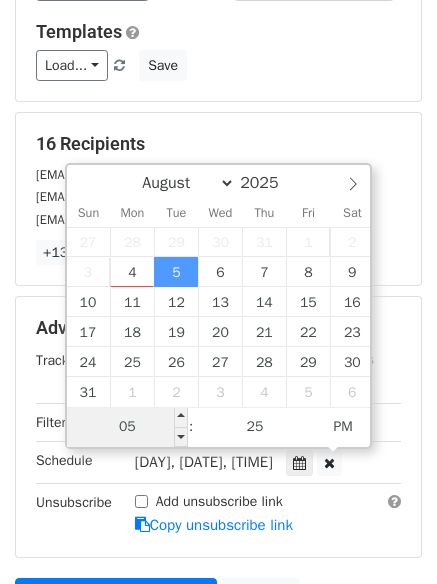 click on "05" at bounding box center [128, 427] 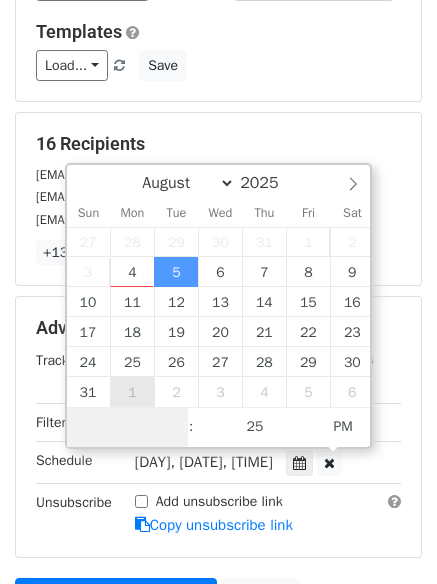 type on "1" 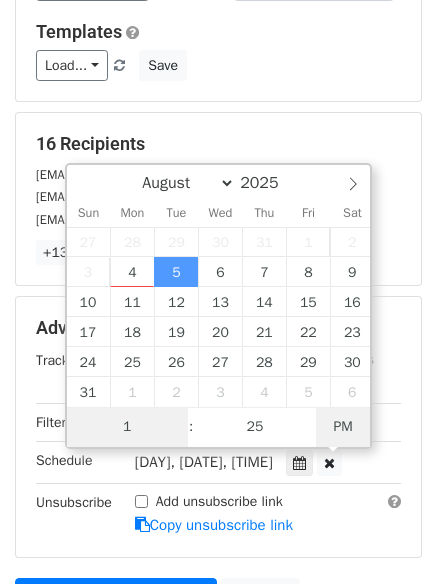 type on "2025-08-05 01:25" 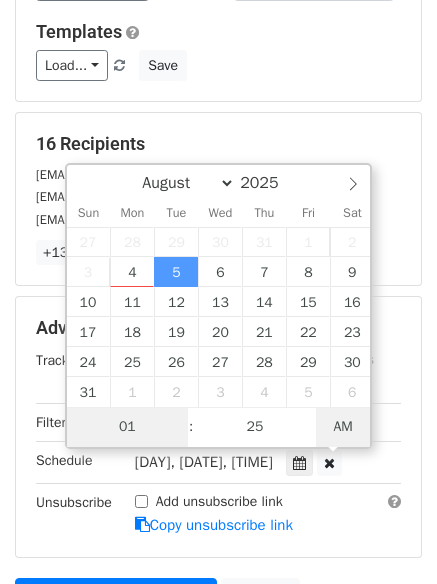 click on "AM" at bounding box center [343, 427] 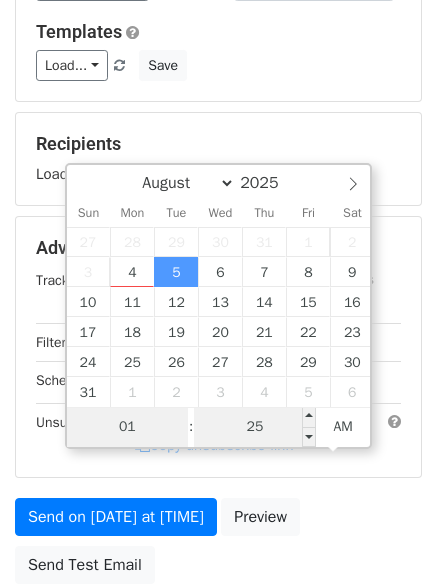 type on "01" 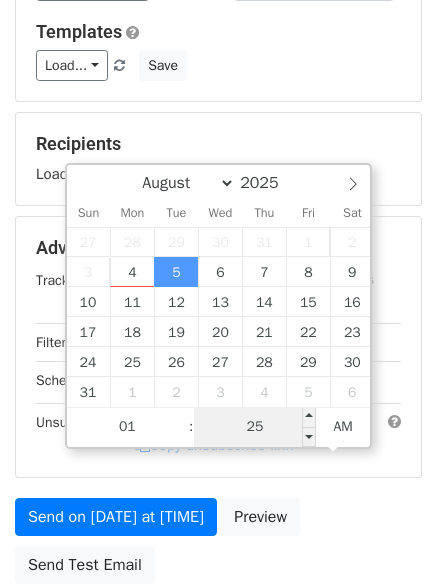 click on "25" at bounding box center (255, 427) 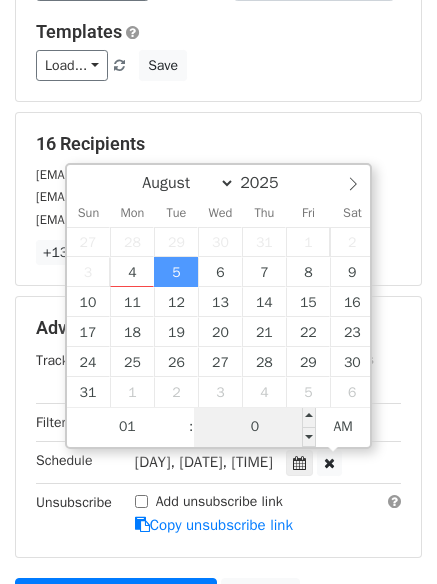 type on "00" 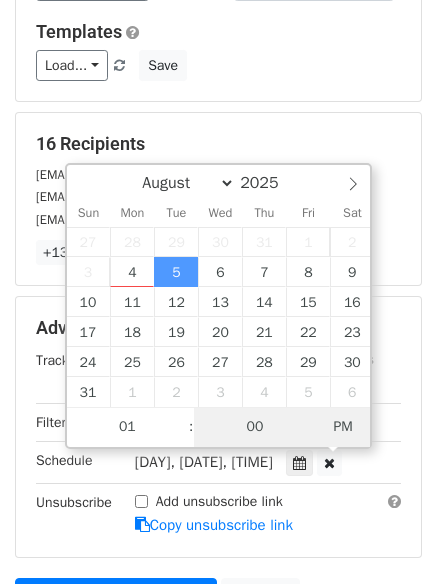 click on "PM" at bounding box center [343, 427] 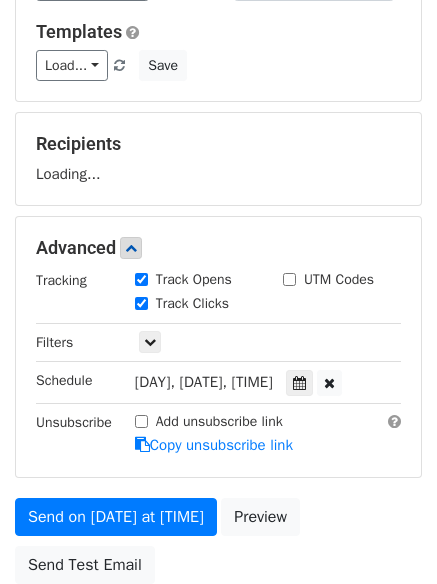 click on "Advanced
Tracking
Track Opens
UTM Codes
Track Clicks
Filters
Only include spreadsheet rows that match the following filters:
Schedule
Tue, Aug 5, 1:00pm
2025-08-05 13:00
Unsubscribe
Add unsubscribe link
Copy unsubscribe link" at bounding box center [218, 346] 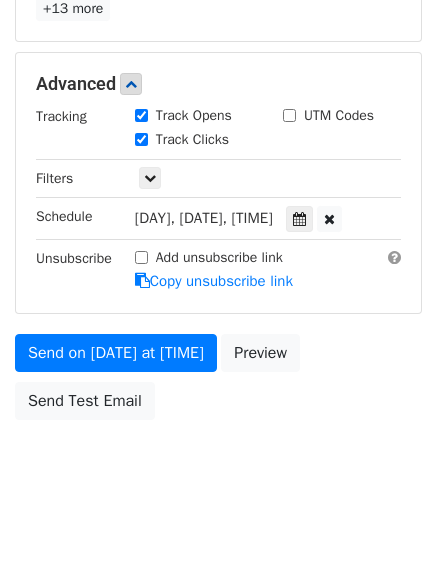 scroll, scrollTop: 516, scrollLeft: 0, axis: vertical 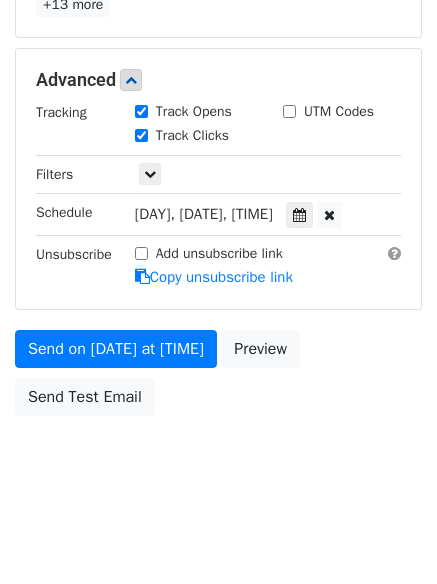 click on "Tue, Aug 5, 1:00pm" at bounding box center [204, 214] 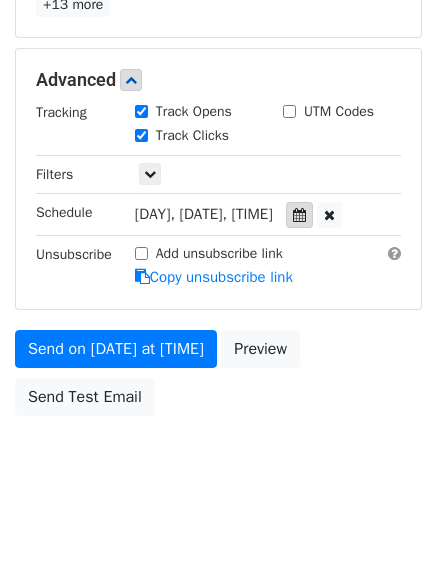click at bounding box center [299, 215] 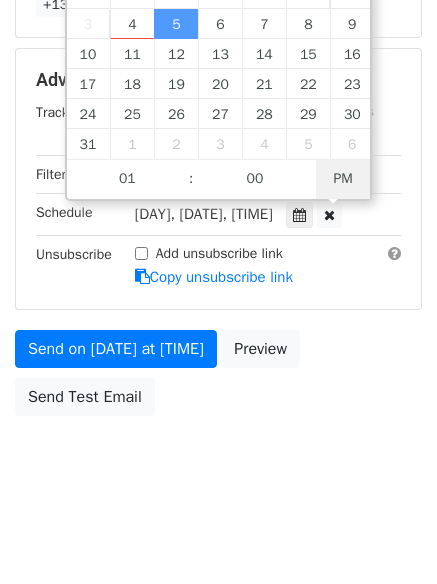 type on "2025-08-05 01:00" 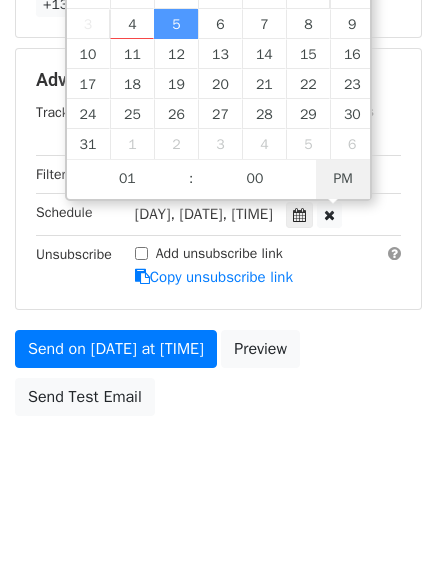 click on "PM" at bounding box center [343, 179] 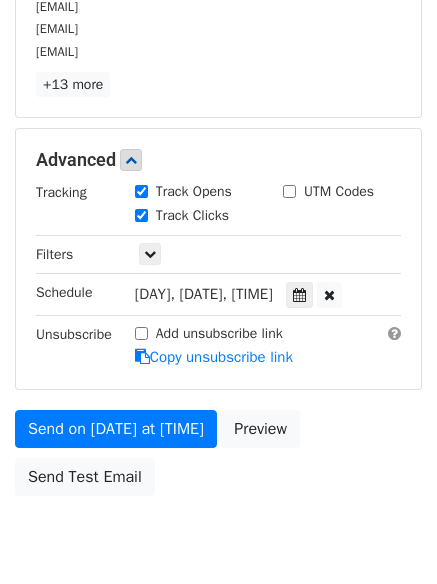 scroll, scrollTop: 516, scrollLeft: 0, axis: vertical 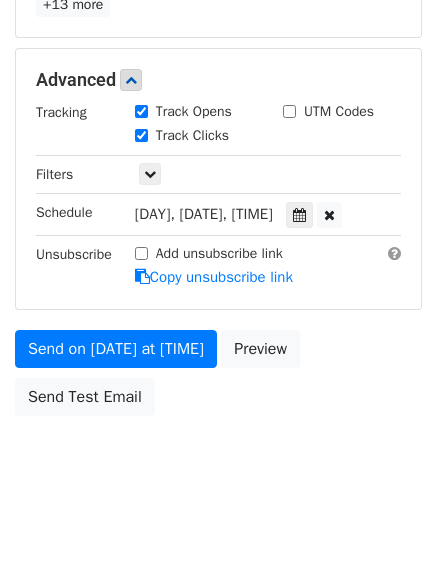 click on "Send on Aug 5 at 1:00am
Preview
Send Test Email" at bounding box center (218, 378) 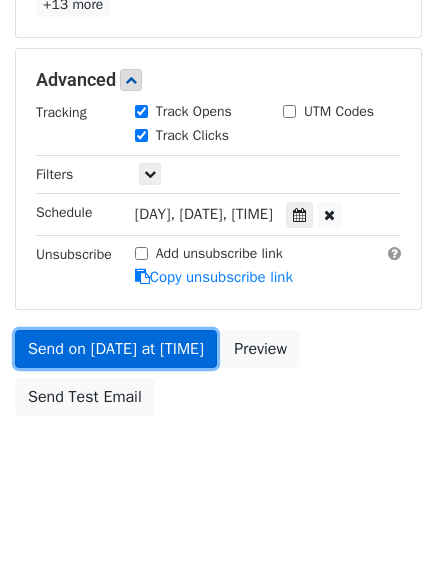 click on "Send on Aug 5 at 1:00am" at bounding box center [116, 349] 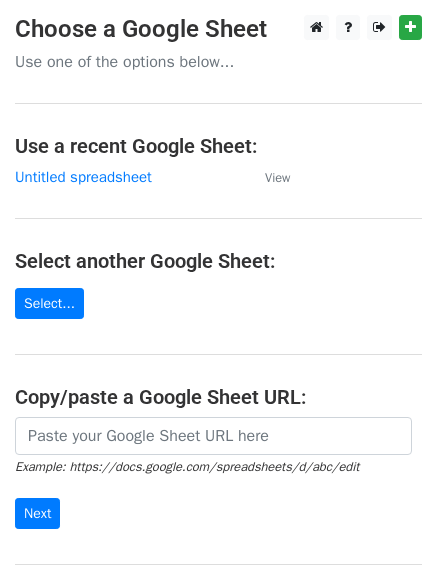 scroll, scrollTop: 0, scrollLeft: 0, axis: both 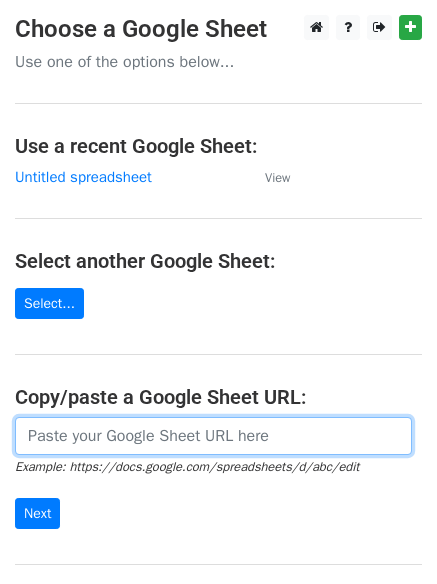 click at bounding box center (213, 436) 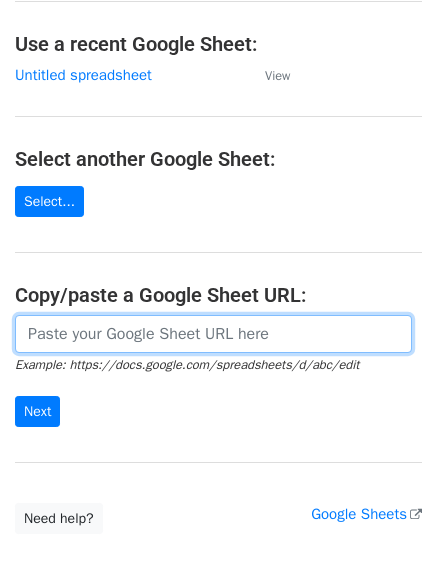 scroll, scrollTop: 200, scrollLeft: 0, axis: vertical 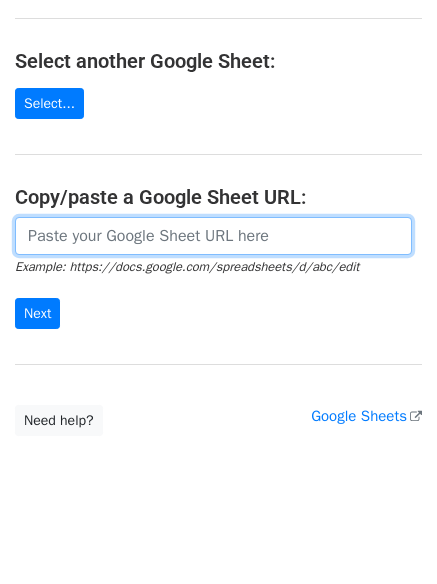click at bounding box center (213, 236) 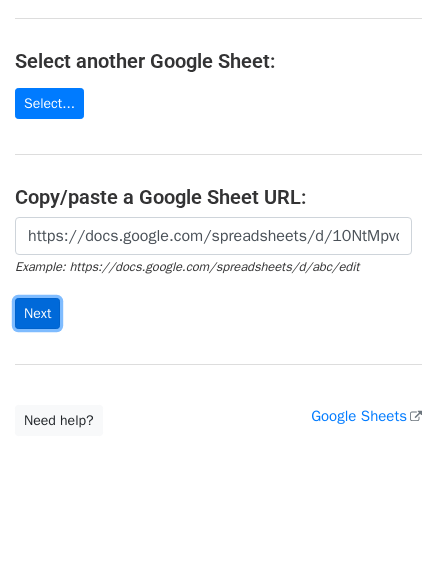 click on "Next" at bounding box center [37, 313] 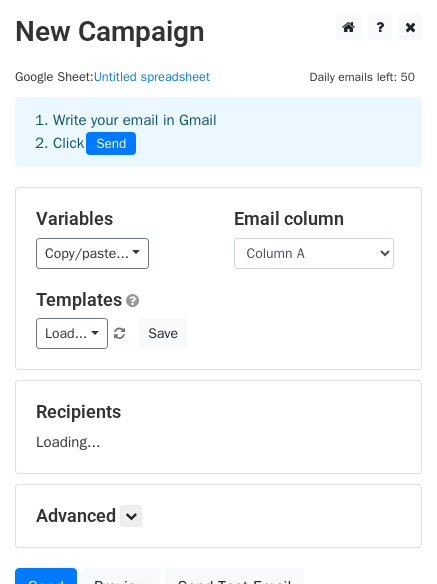 scroll, scrollTop: 0, scrollLeft: 0, axis: both 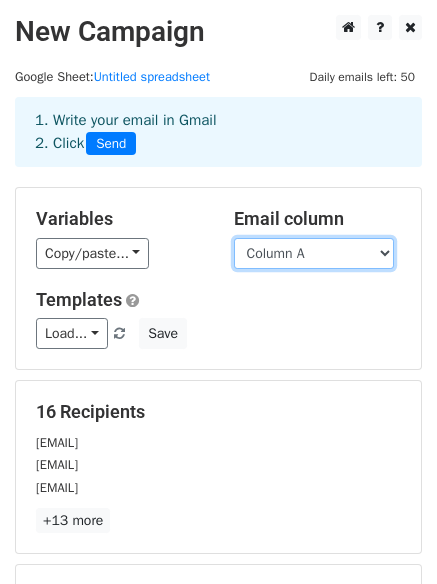 click on "Column A
Column B
Column C
Column D
Column E
Column F" at bounding box center (314, 253) 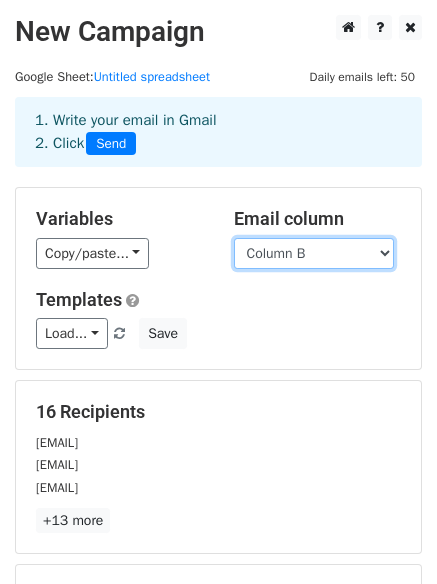 click on "Column A
Column B
Column C
Column D
Column E
Column F" at bounding box center (314, 253) 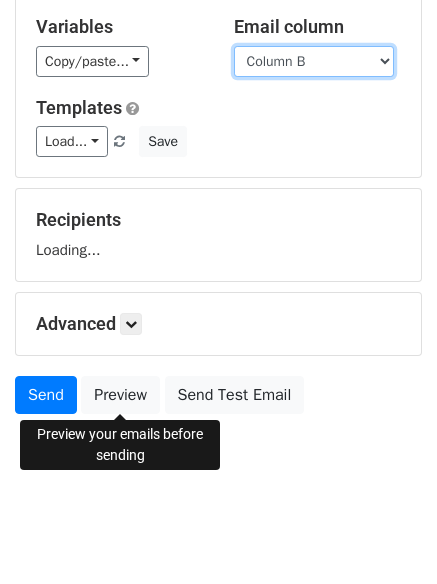 scroll, scrollTop: 200, scrollLeft: 0, axis: vertical 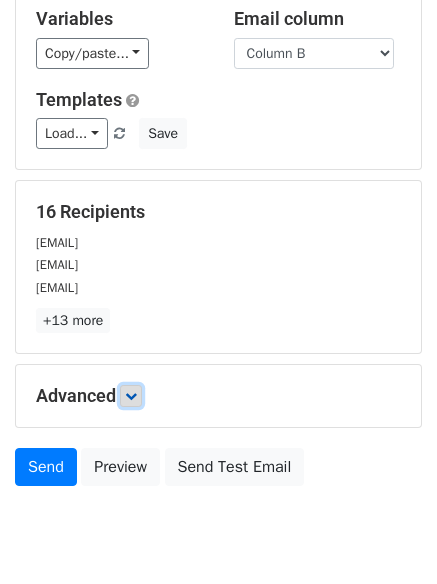 click at bounding box center [131, 396] 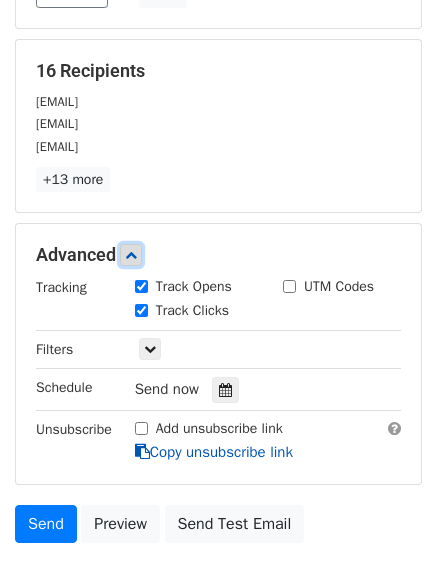 scroll, scrollTop: 400, scrollLeft: 0, axis: vertical 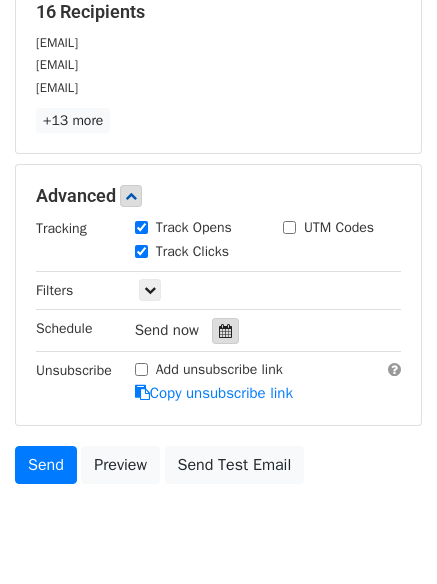 click at bounding box center (225, 331) 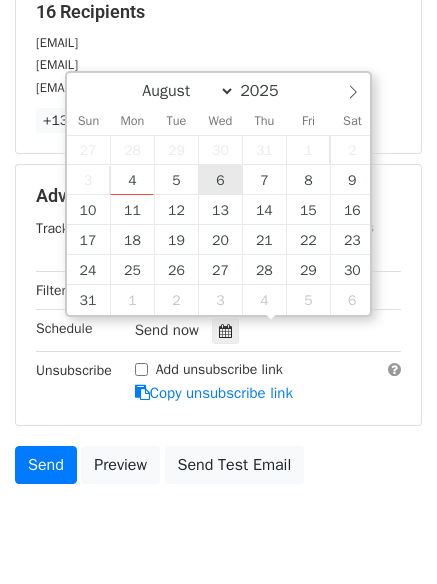 type on "2025-08-06 12:00" 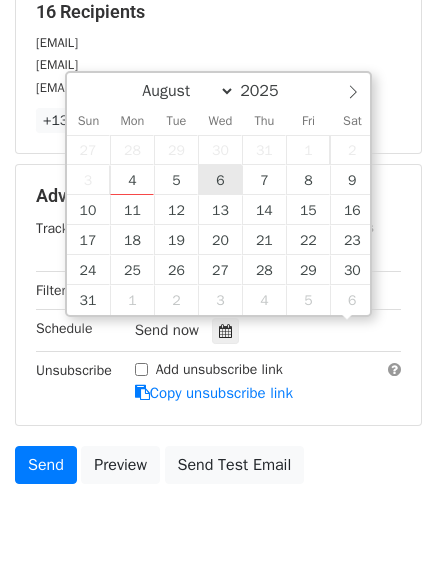 scroll, scrollTop: 1, scrollLeft: 0, axis: vertical 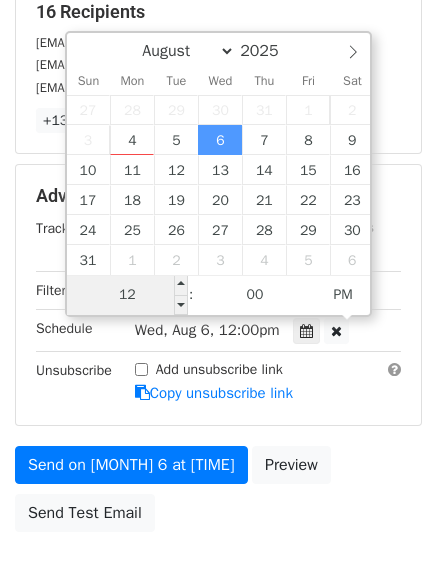 click on "12" at bounding box center (128, 295) 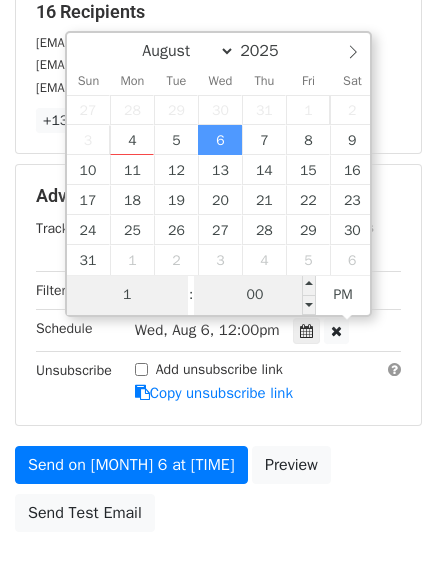 type on "1" 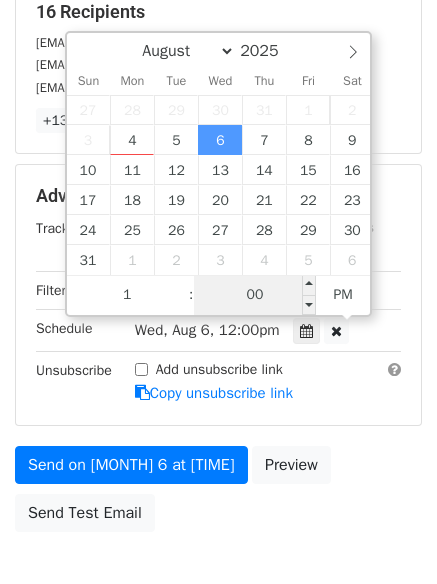 type on "2025-08-06 13:00" 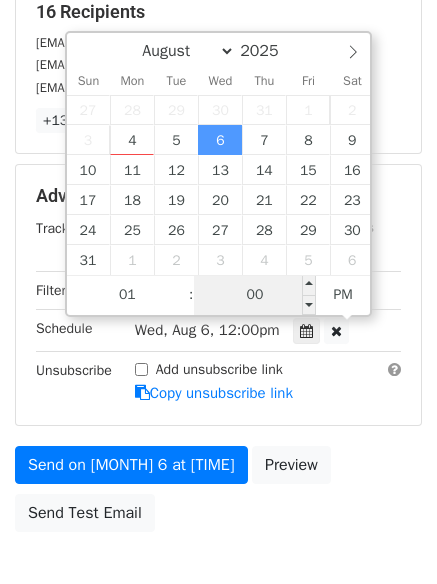 click on "00" at bounding box center (255, 295) 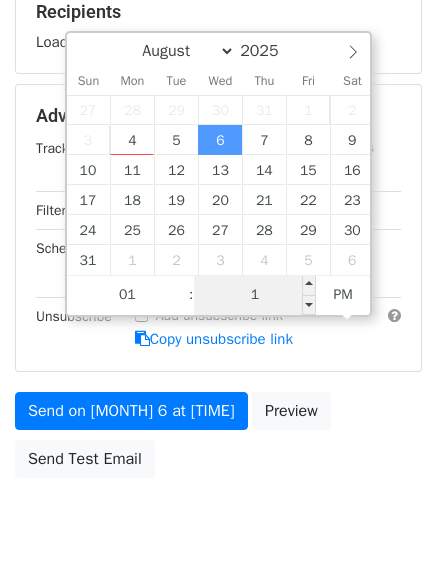type on "10" 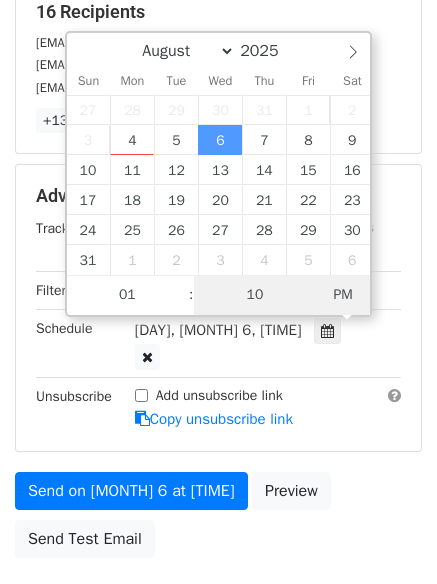 type on "2025-08-06 01:10" 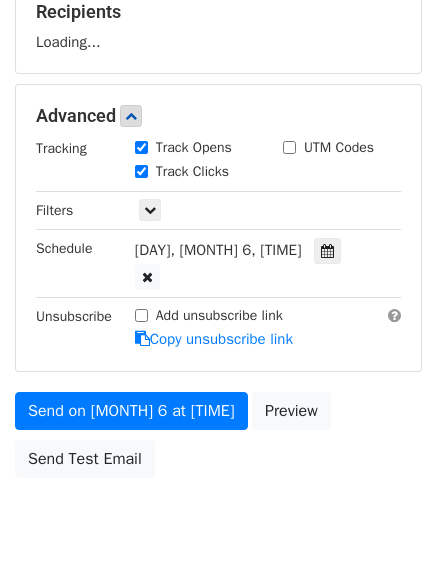click on "Send on Aug 6 at 1:10am
Preview
Send Test Email" at bounding box center [218, 440] 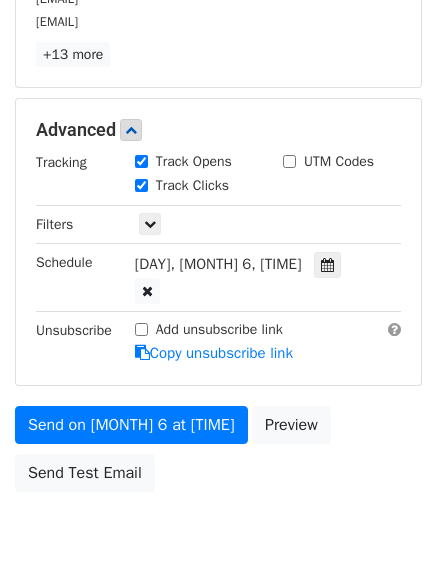 scroll, scrollTop: 500, scrollLeft: 0, axis: vertical 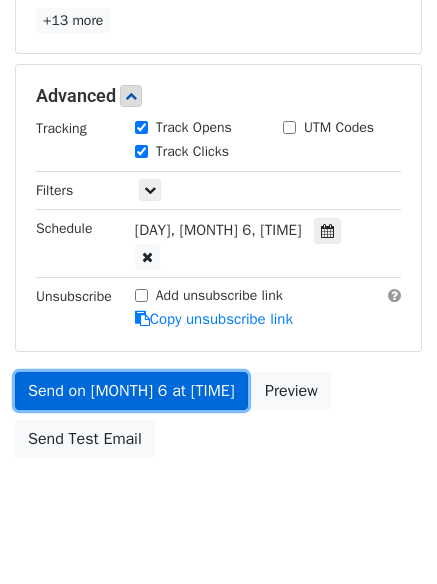click on "Send on Aug 6 at 1:10am" at bounding box center (131, 391) 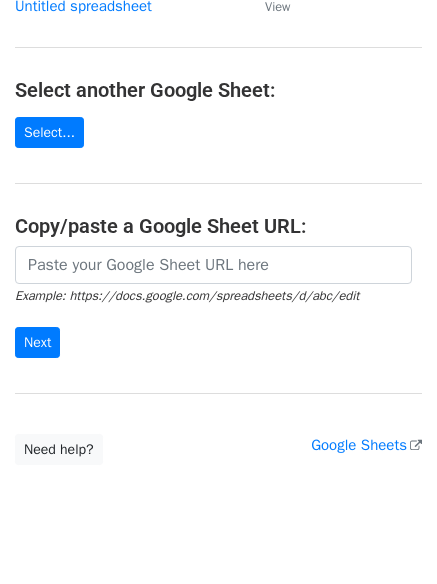 scroll, scrollTop: 212, scrollLeft: 0, axis: vertical 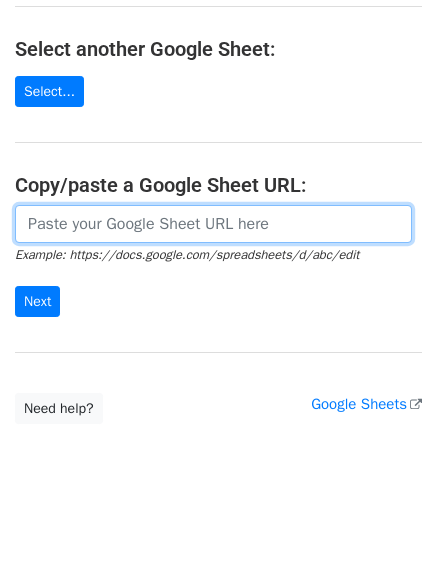 click at bounding box center [213, 224] 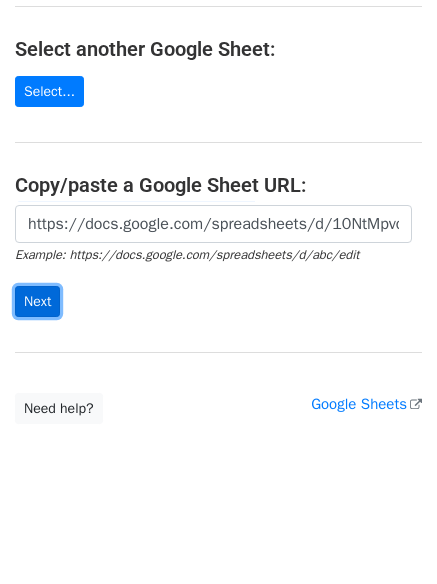 click on "Next" at bounding box center [37, 301] 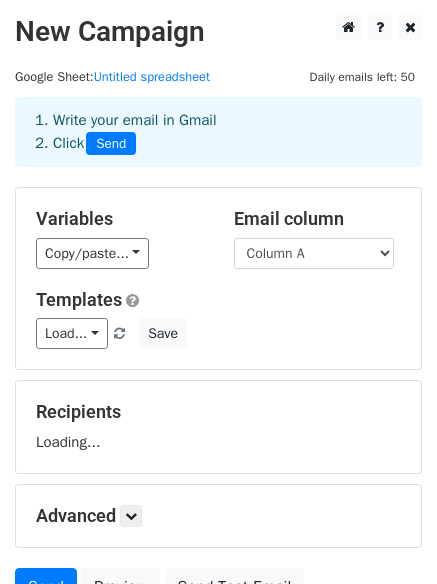 scroll, scrollTop: 0, scrollLeft: 0, axis: both 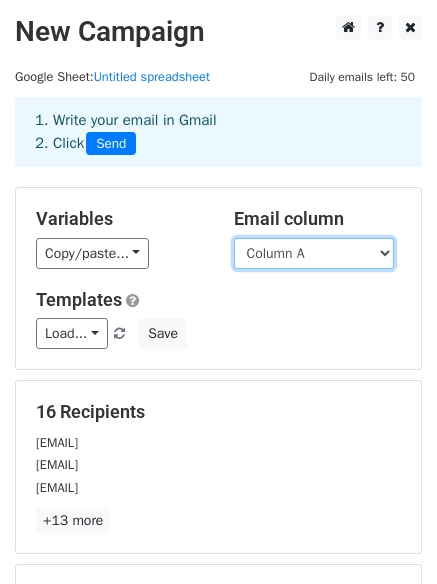 click on "Column A
Column B
Column C
Column D
Column E
Column F" at bounding box center (314, 253) 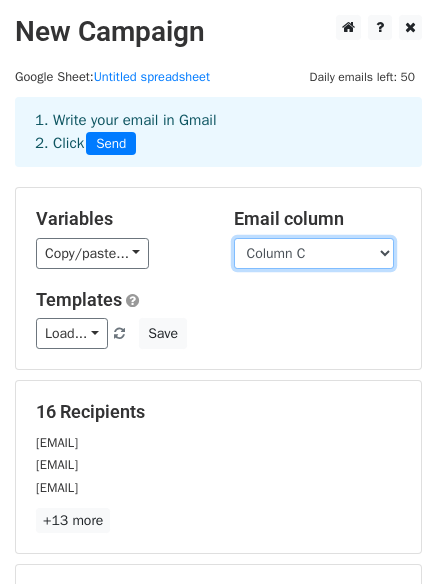 click on "Column A
Column B
Column C
Column D
Column E
Column F" at bounding box center [314, 253] 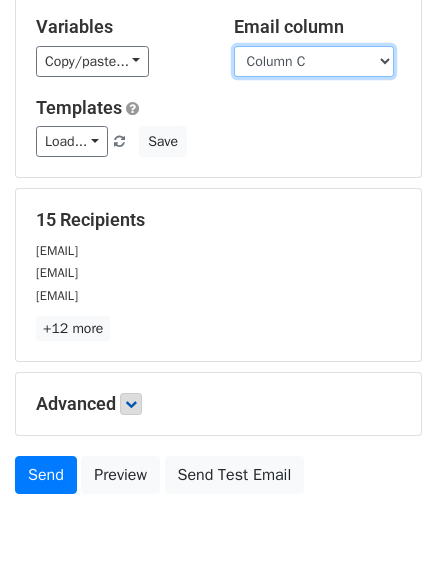scroll, scrollTop: 272, scrollLeft: 0, axis: vertical 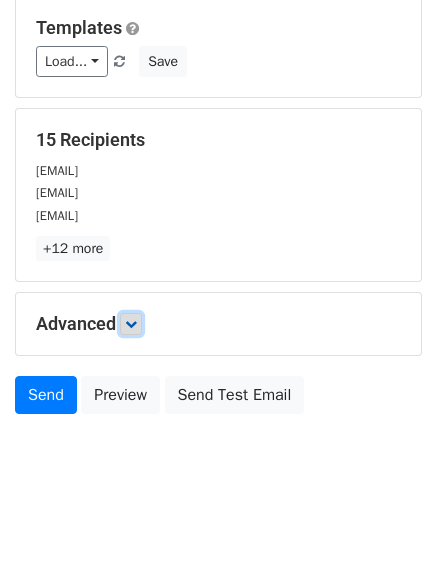 click at bounding box center (131, 324) 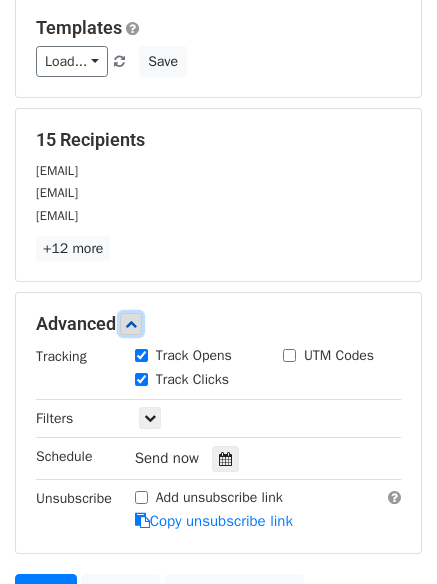 scroll, scrollTop: 372, scrollLeft: 0, axis: vertical 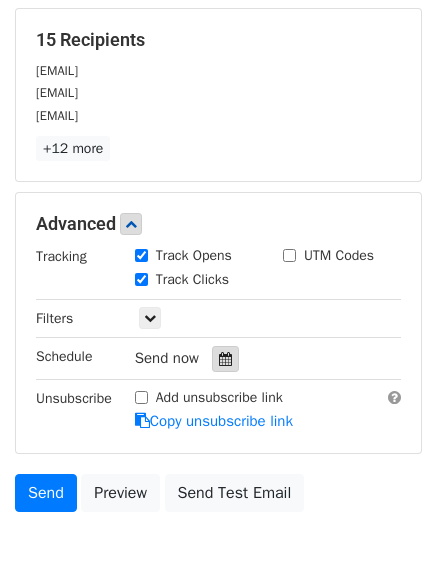 click at bounding box center (225, 359) 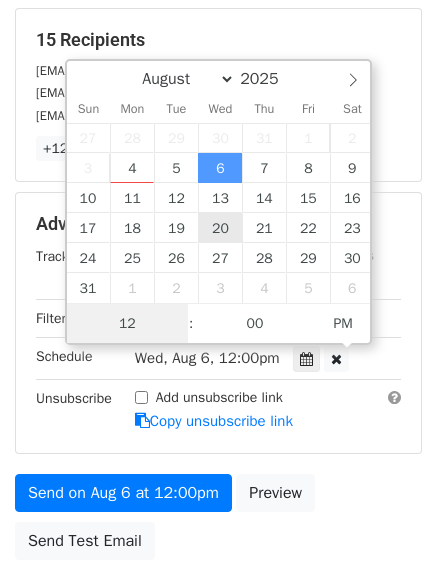 scroll, scrollTop: 1, scrollLeft: 0, axis: vertical 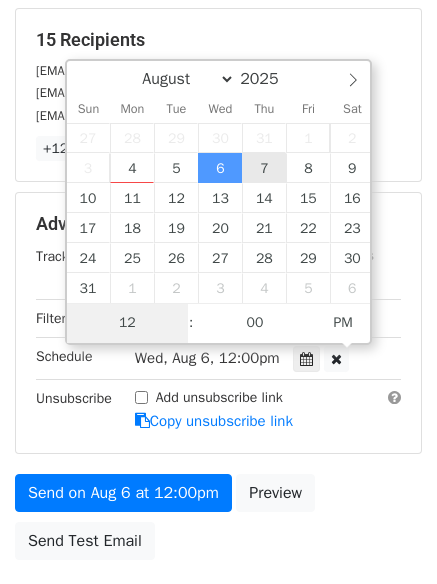 type on "[DATE] [TIME]" 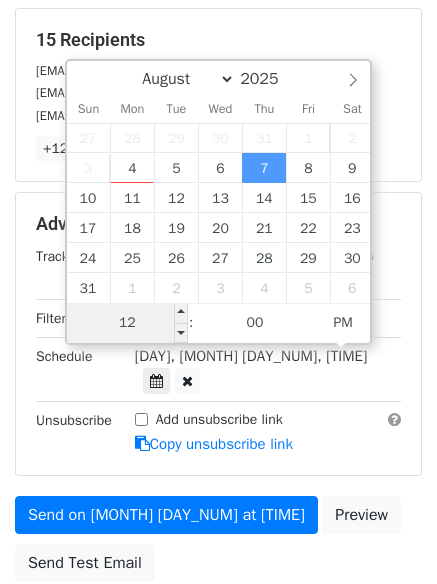 click on "12" at bounding box center [128, 323] 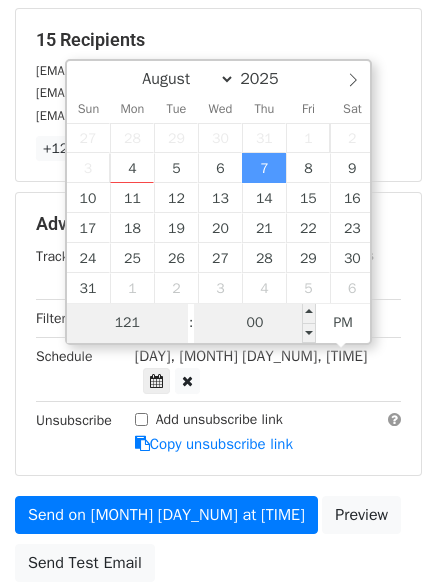 type on "121" 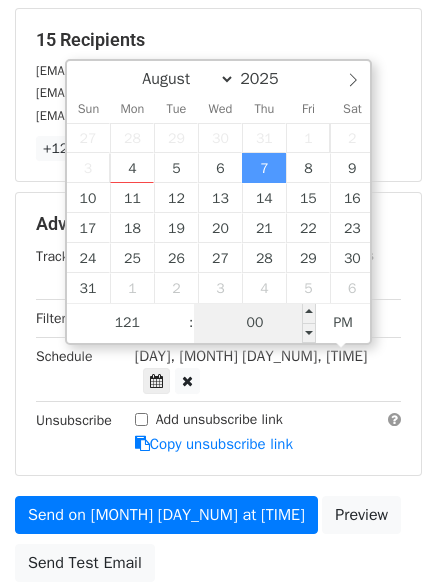 type on "[DATE] [TIME]" 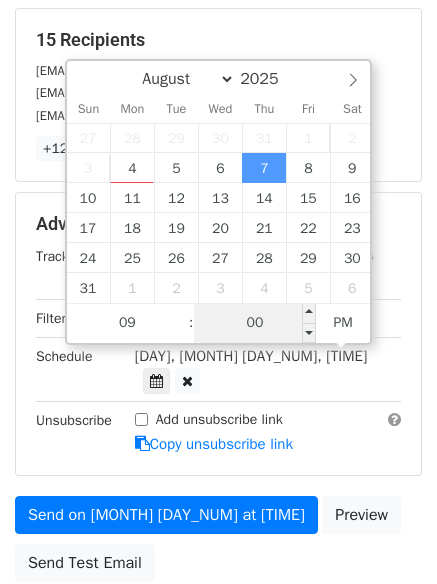 click on "00" at bounding box center (255, 323) 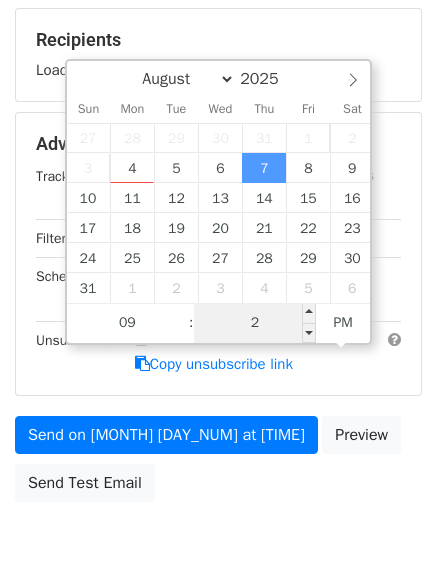type on "20" 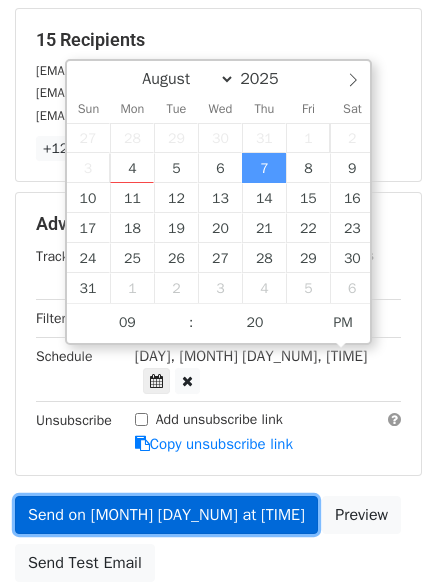 type on "2025-08-07 21:20" 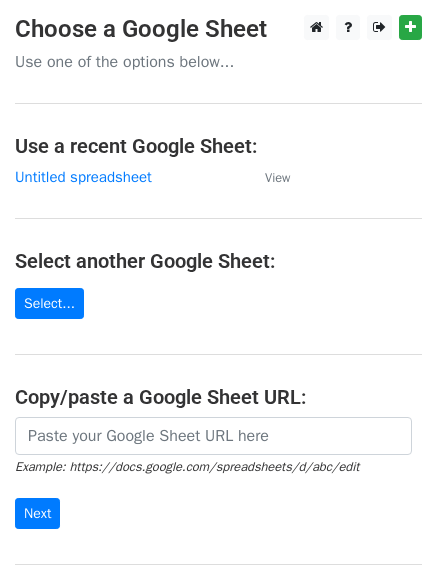 scroll, scrollTop: 0, scrollLeft: 0, axis: both 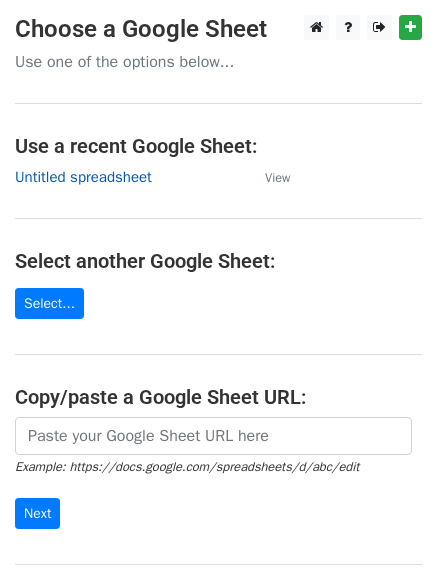 click on "Untitled spreadsheet" at bounding box center (83, 177) 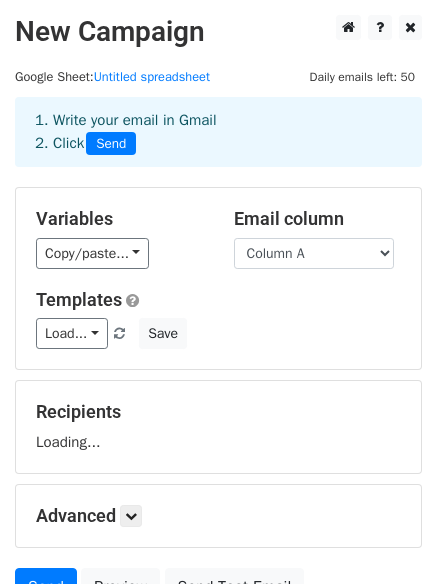 scroll, scrollTop: 0, scrollLeft: 0, axis: both 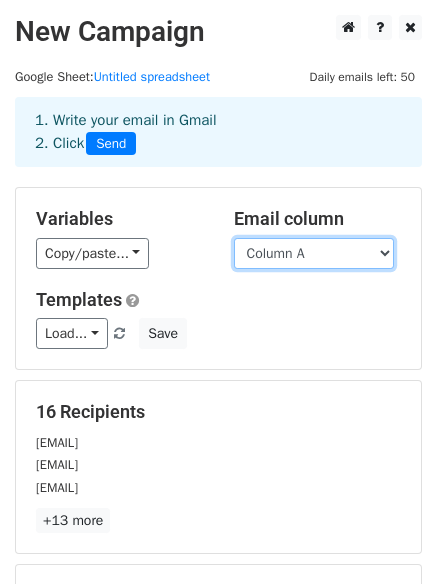 click on "Column A
Column B
Column C
Column D
Column E
Column F" at bounding box center [314, 253] 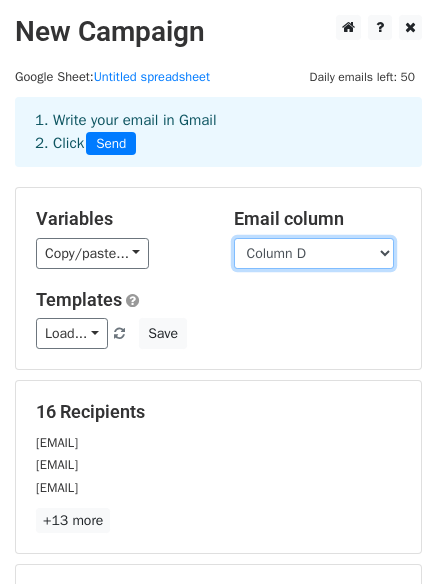 click on "Column A
Column B
Column C
Column D
Column E
Column F" at bounding box center [314, 253] 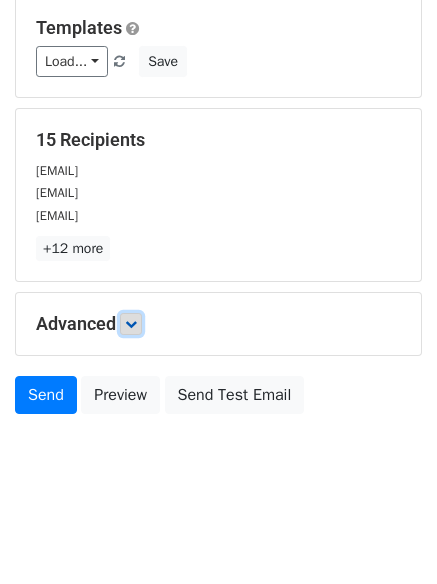 click at bounding box center (131, 324) 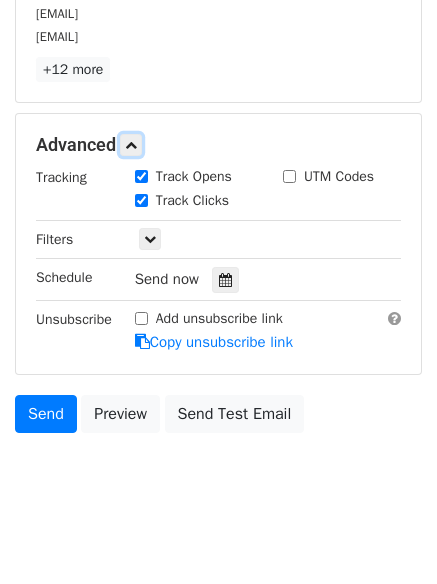 scroll, scrollTop: 466, scrollLeft: 0, axis: vertical 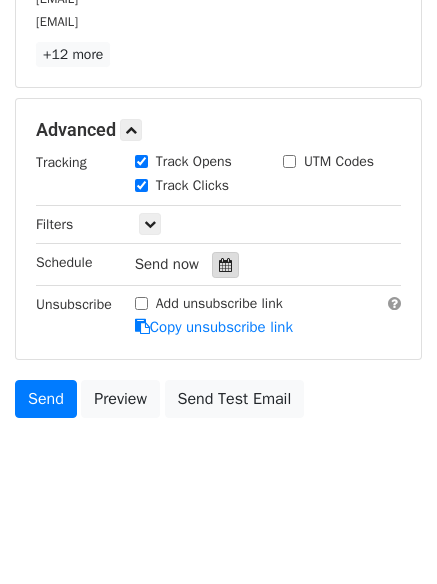 click at bounding box center (225, 265) 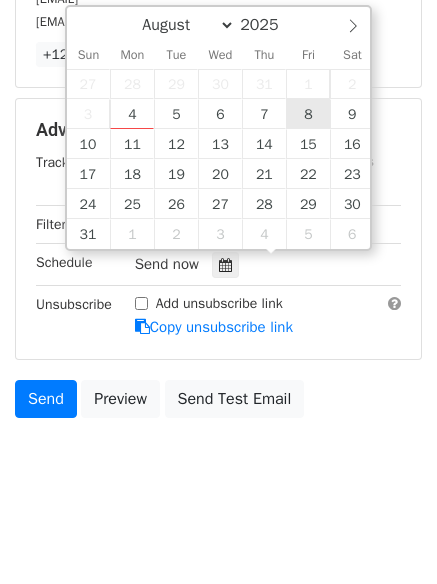 type on "2025-08-08 12:00" 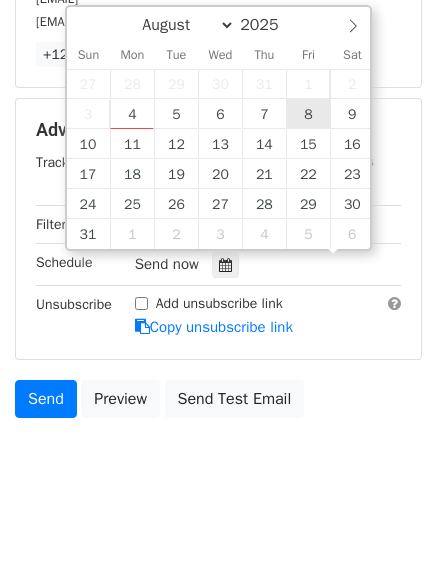 scroll, scrollTop: 1, scrollLeft: 0, axis: vertical 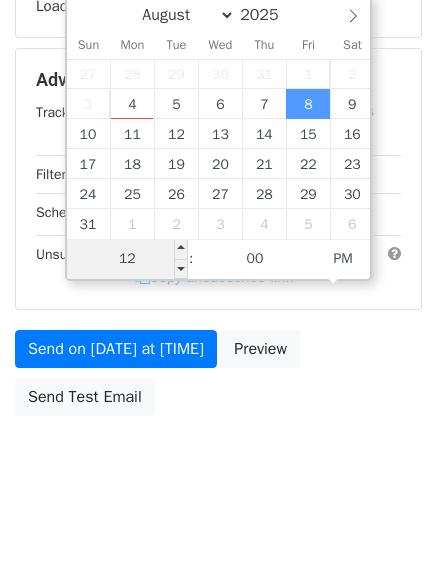 click on "Fri, Aug 8, 12:00pm" at bounding box center [204, 214] 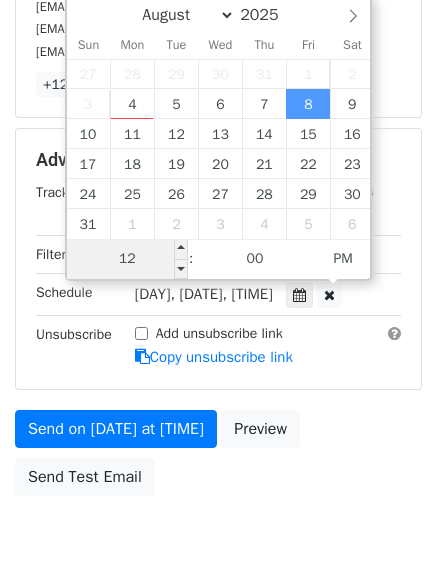 scroll, scrollTop: 466, scrollLeft: 0, axis: vertical 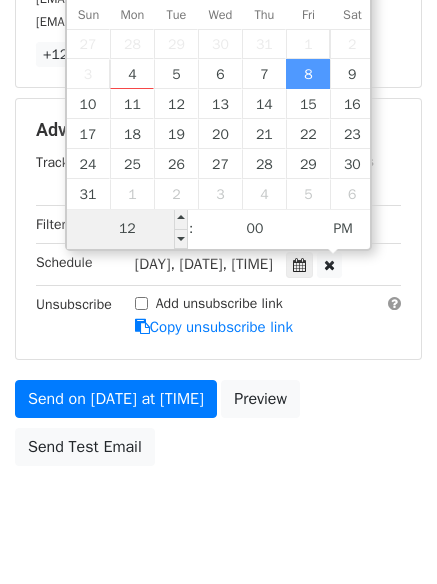 click on "12" at bounding box center [128, 229] 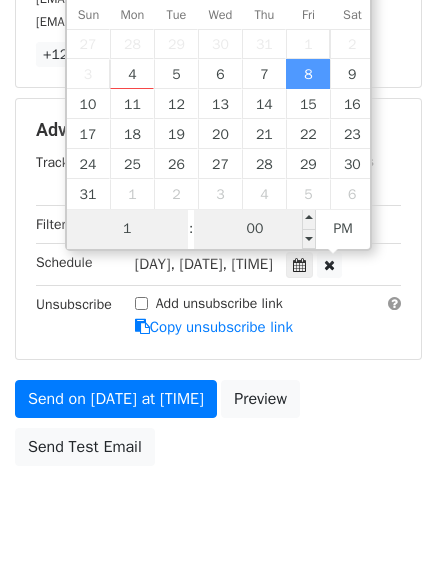 type on "1" 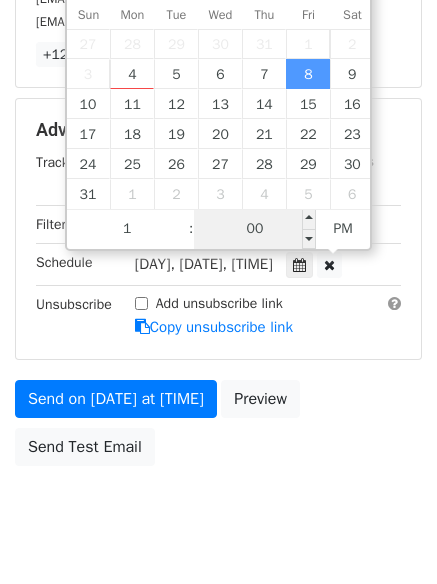 type on "2025-08-08 13:00" 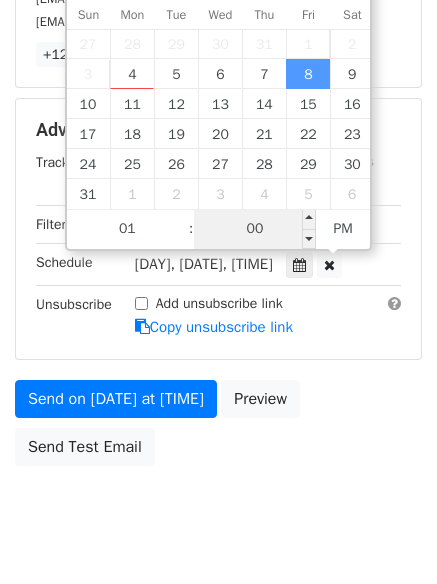 click on "00" at bounding box center [255, 229] 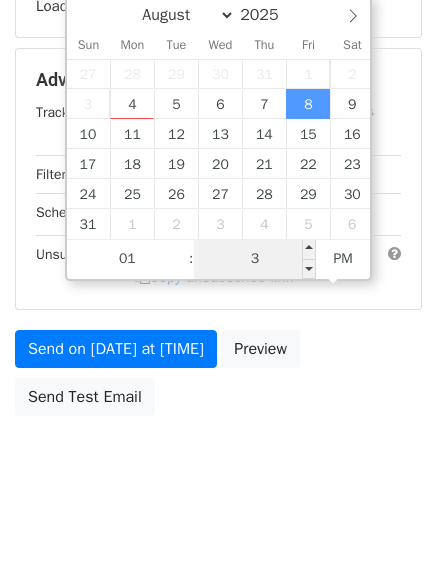 scroll, scrollTop: 466, scrollLeft: 0, axis: vertical 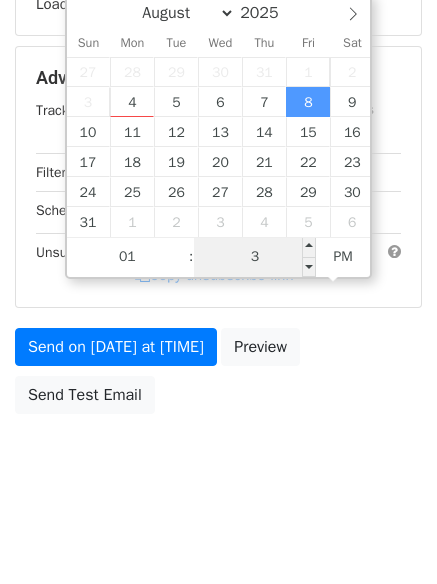 type on "30" 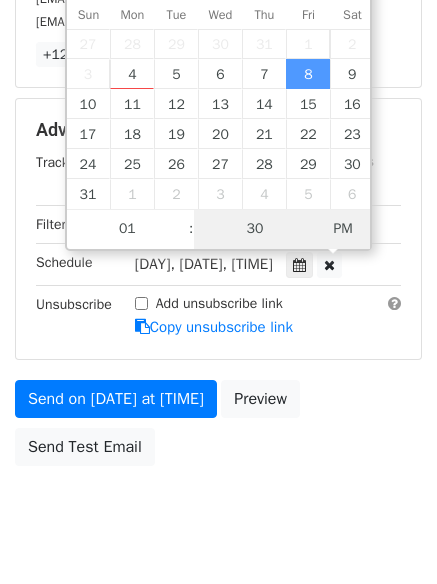type on "2025-08-08 01:30" 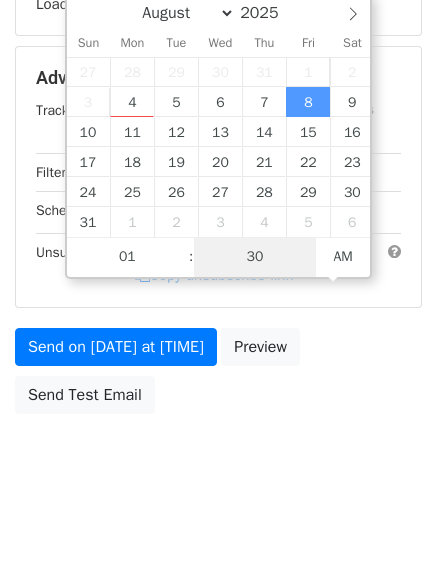 scroll, scrollTop: 436, scrollLeft: 0, axis: vertical 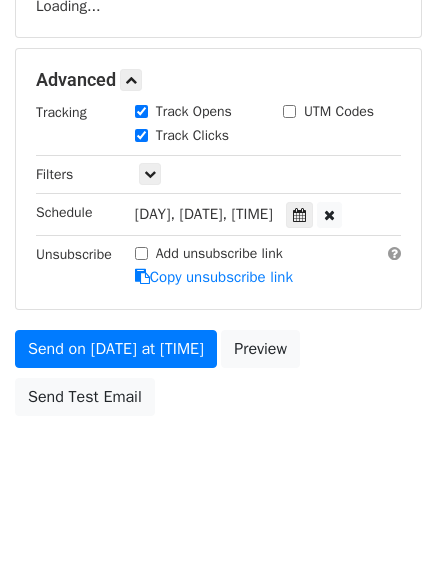 click on "Send on Aug 8 at 1:30am
Preview
Send Test Email" at bounding box center [218, 378] 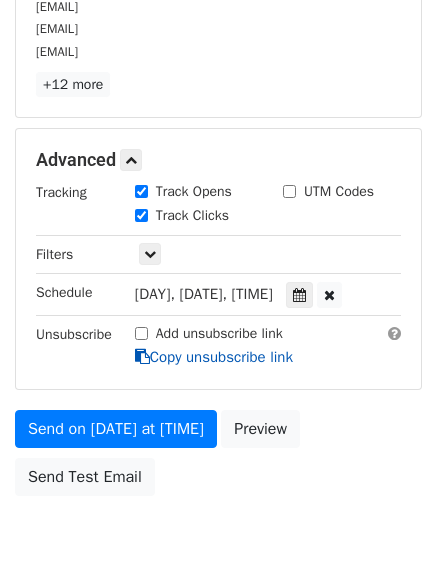 click on "Copy unsubscribe link" at bounding box center (214, 357) 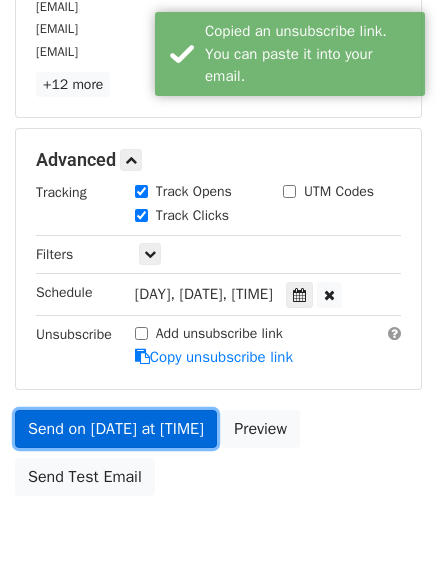 click on "Send on Aug 8 at 1:30am" at bounding box center (116, 429) 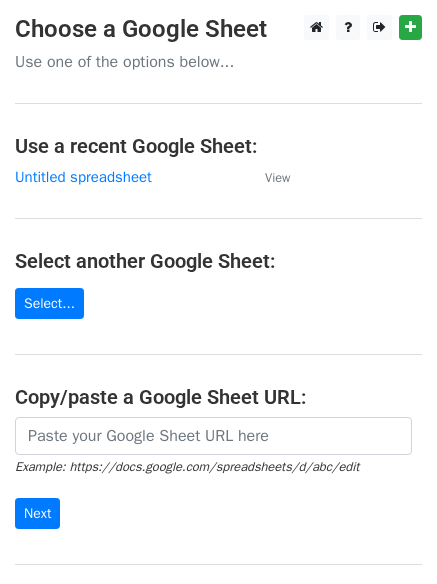 scroll, scrollTop: 0, scrollLeft: 0, axis: both 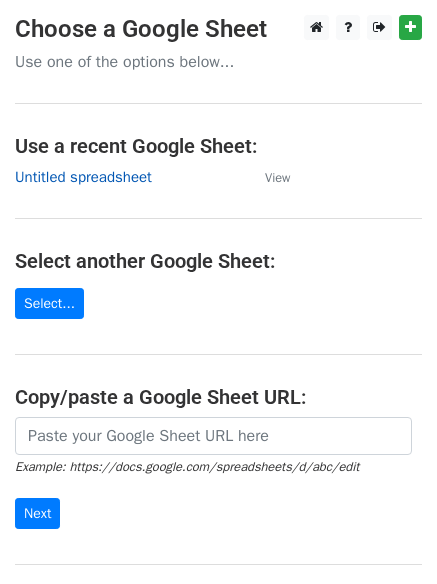 click on "Untitled spreadsheet" at bounding box center [83, 177] 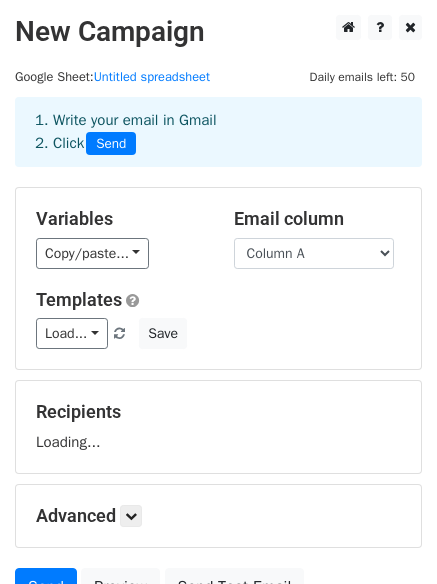 scroll, scrollTop: 0, scrollLeft: 0, axis: both 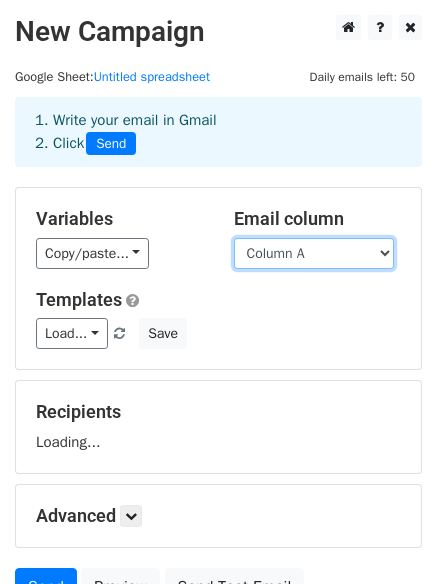 click on "Column A
Column B
Column C
Column D
Column E
Column F" at bounding box center [314, 253] 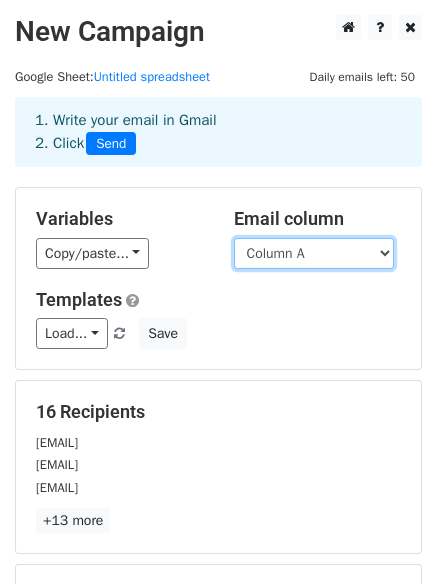 select on "Column E" 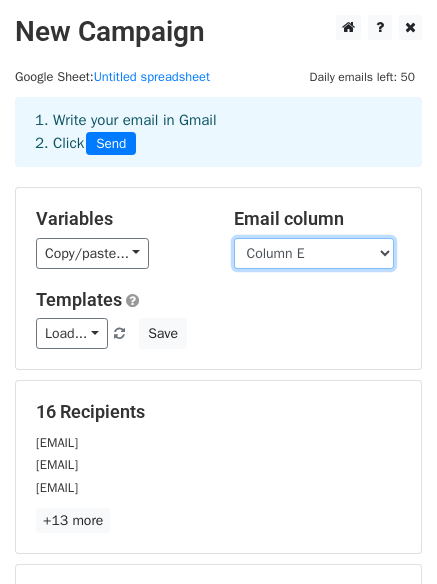 click on "Column A
Column B
Column C
Column D
Column E
Column F" at bounding box center (314, 253) 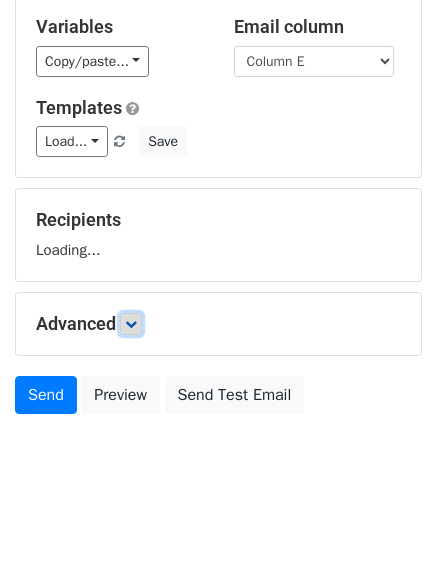 click at bounding box center (131, 324) 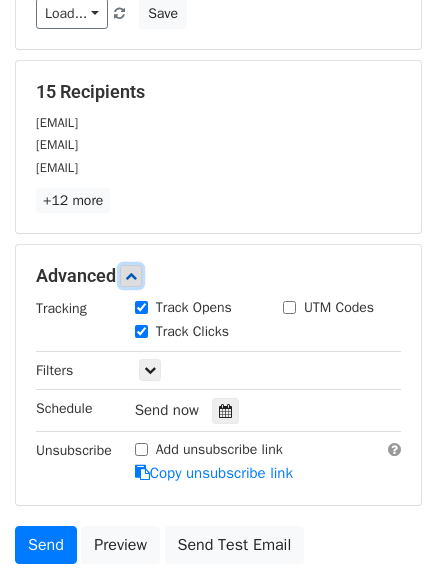 scroll, scrollTop: 323, scrollLeft: 0, axis: vertical 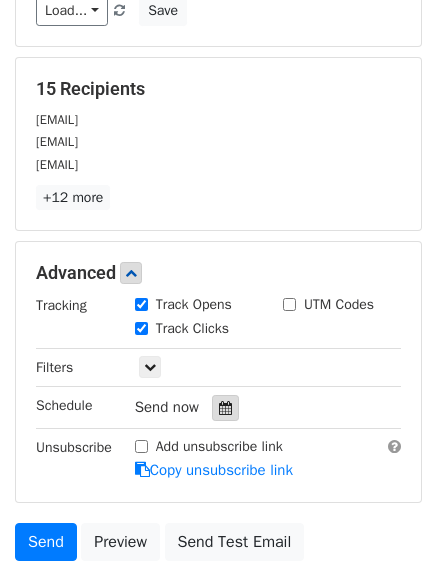 click at bounding box center [225, 408] 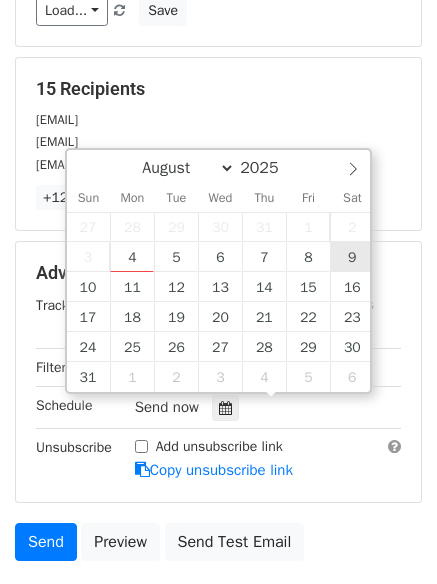 type on "2025-08-09 12:00" 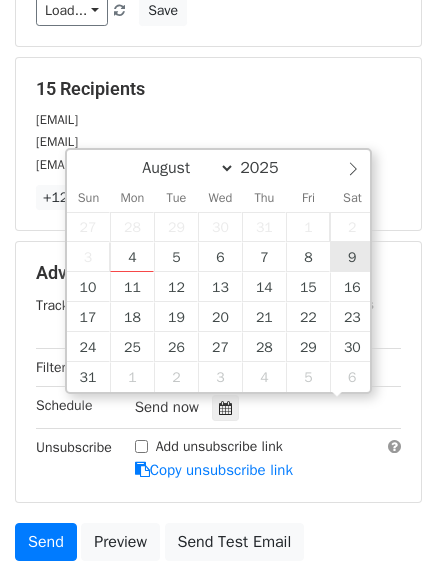 scroll, scrollTop: 1, scrollLeft: 0, axis: vertical 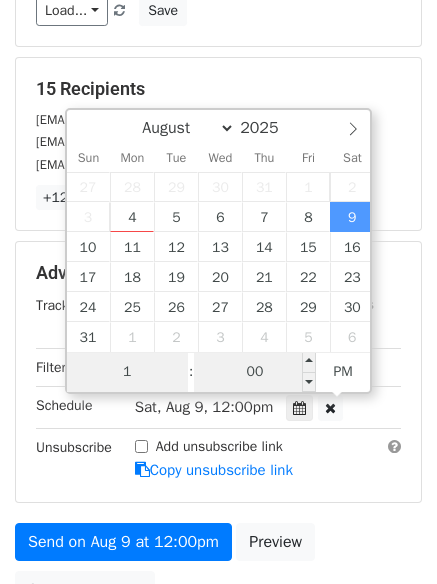 type on "1" 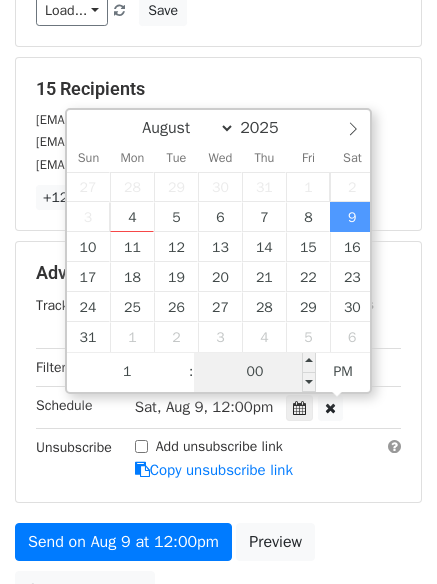 type on "[DATE] [TIME]" 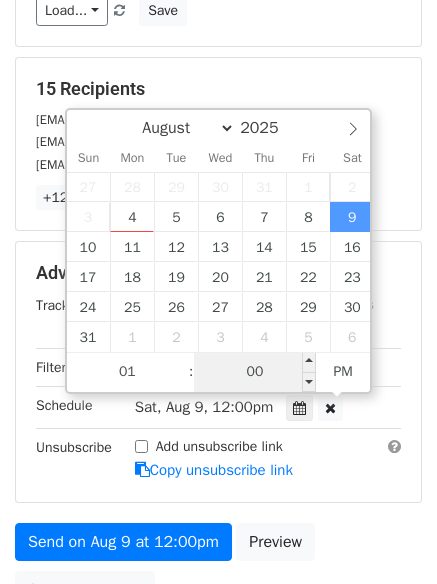click on "00" at bounding box center (255, 372) 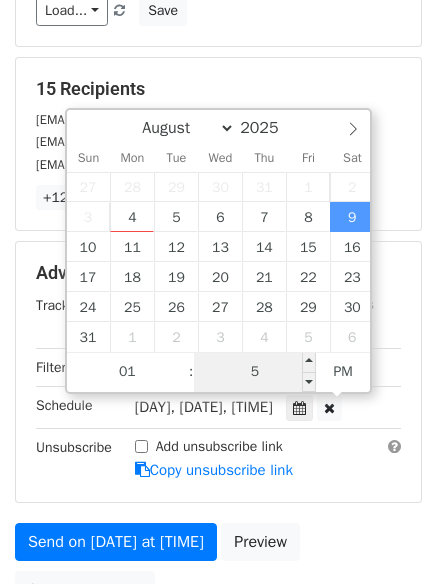 type on "50" 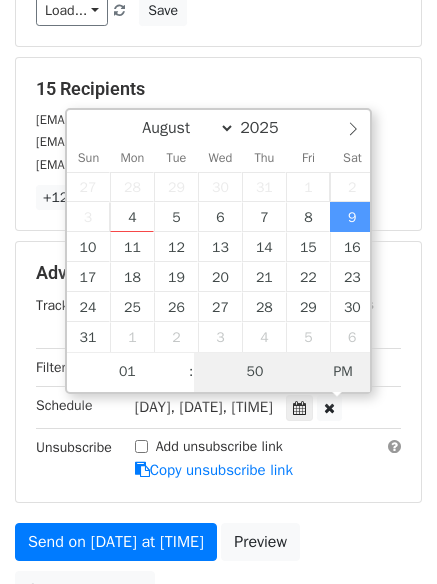 type on "[DATE] [TIME]" 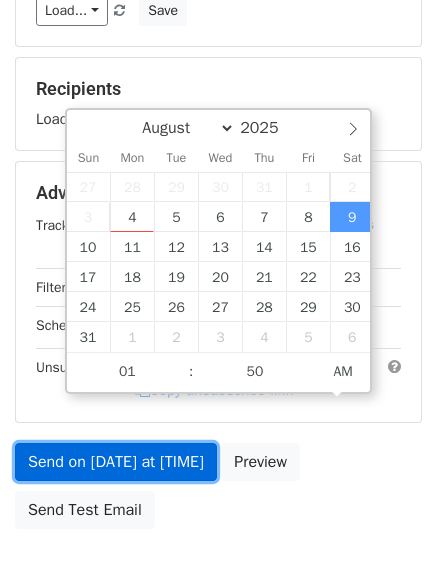 click on "Send on Aug 9 at 1:50am" at bounding box center [116, 462] 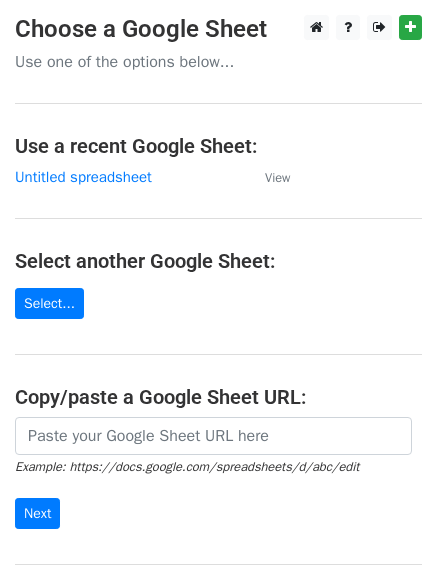 scroll, scrollTop: 0, scrollLeft: 0, axis: both 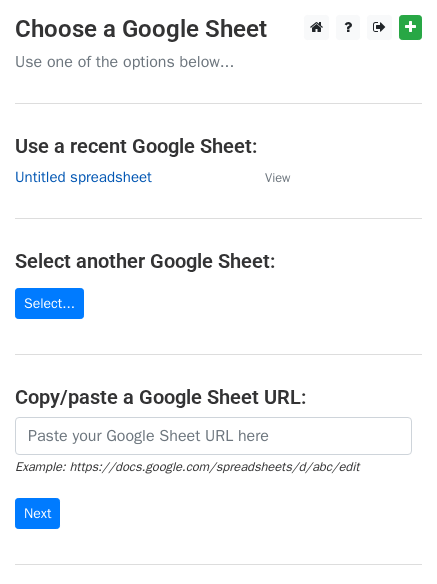 drag, startPoint x: 123, startPoint y: 197, endPoint x: 134, endPoint y: 184, distance: 17.029387 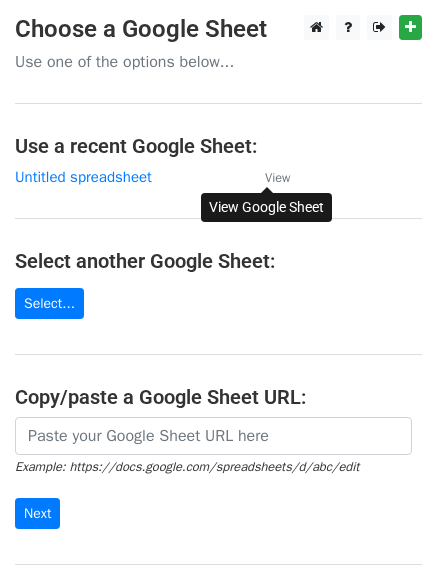 click on "View" at bounding box center [277, 178] 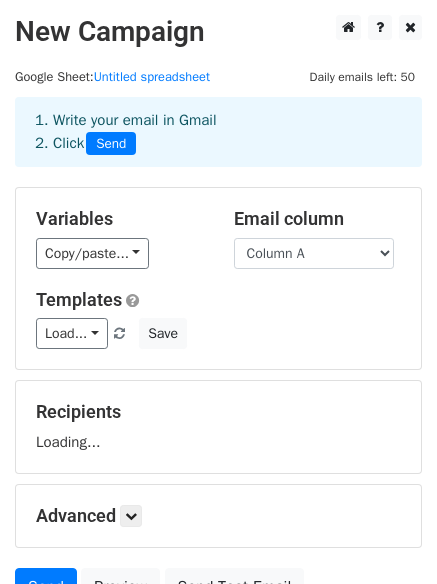 scroll, scrollTop: 0, scrollLeft: 0, axis: both 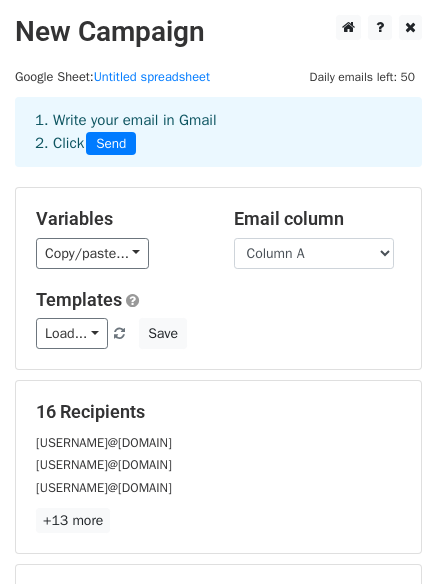 click on "Column A
Column B
Column C
Column D
Column E
Column F" at bounding box center (314, 253) 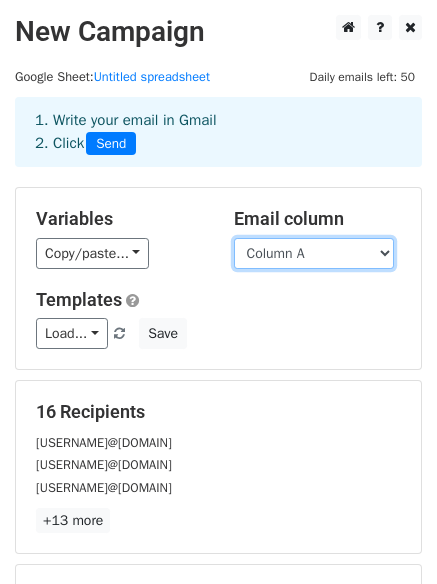 click on "Column A
Column B
Column C
Column D
Column E
Column F" at bounding box center [314, 253] 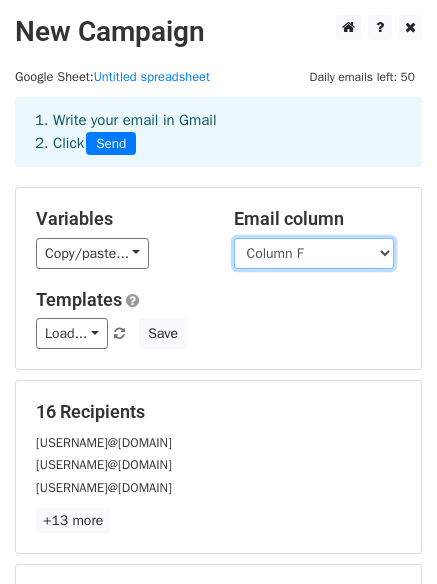 click on "Column A
Column B
Column C
Column D
Column E
Column F" at bounding box center [314, 253] 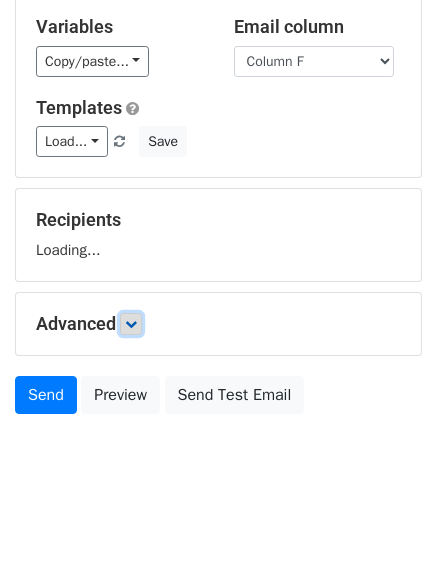 click at bounding box center (131, 324) 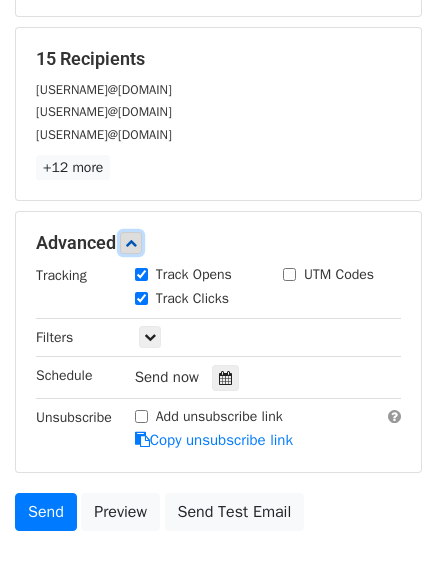 scroll, scrollTop: 366, scrollLeft: 0, axis: vertical 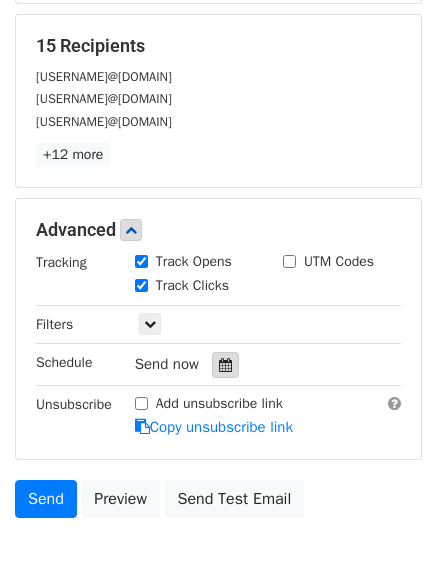 click at bounding box center [225, 365] 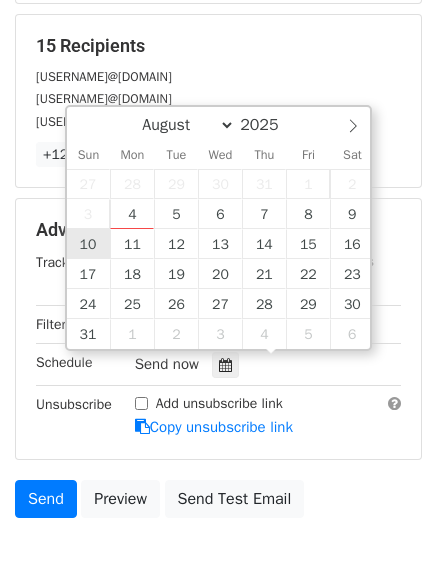type on "[DATE] [TIME]" 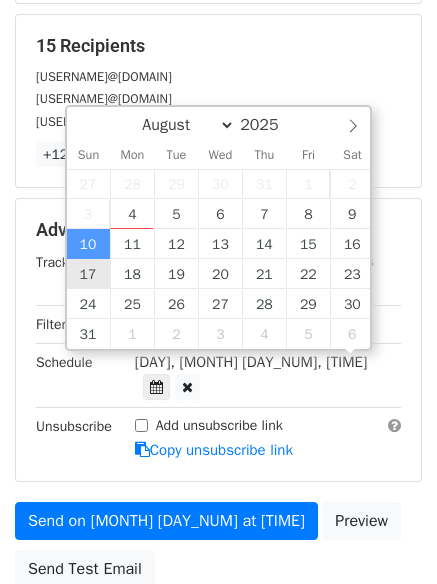 scroll, scrollTop: 1, scrollLeft: 0, axis: vertical 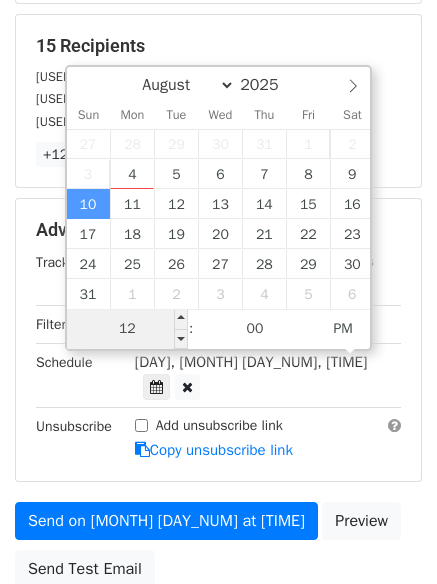type on "2" 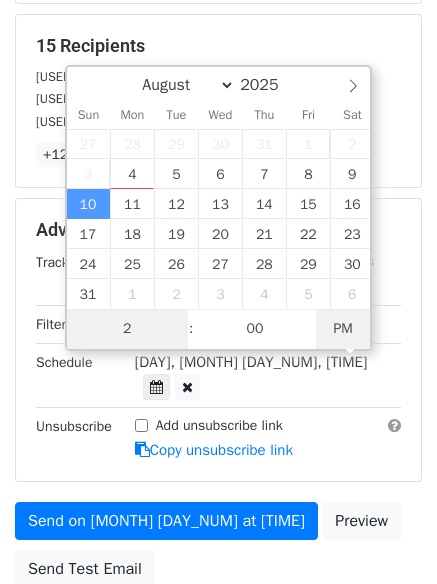 type on "[DATE] [TIME]" 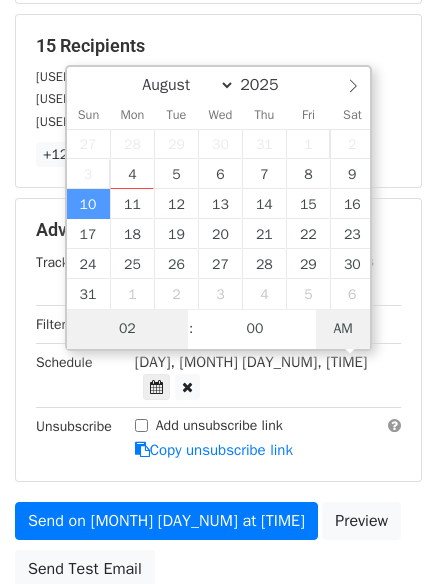 click on "AM" at bounding box center (343, 329) 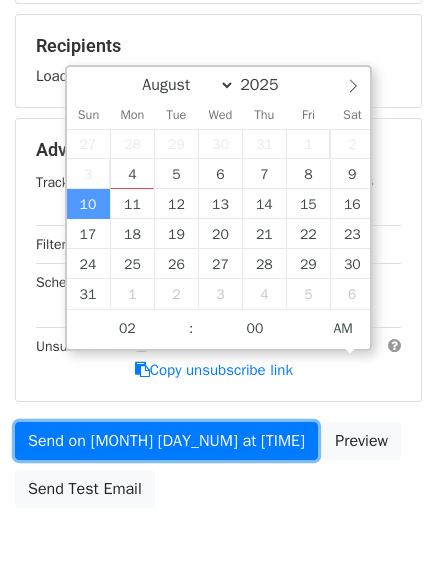 click on "Send on [MONTH] [DAY_NUM] at [TIME]" at bounding box center (166, 441) 